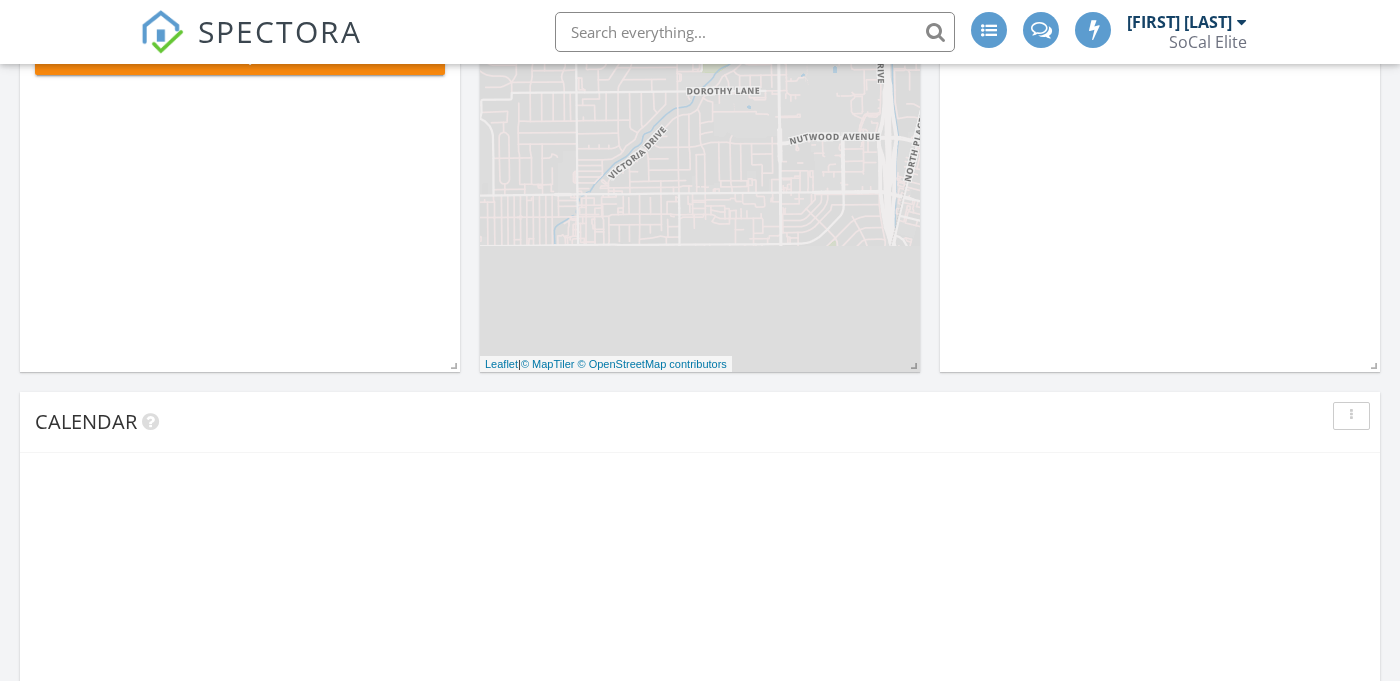 scroll, scrollTop: 306, scrollLeft: 0, axis: vertical 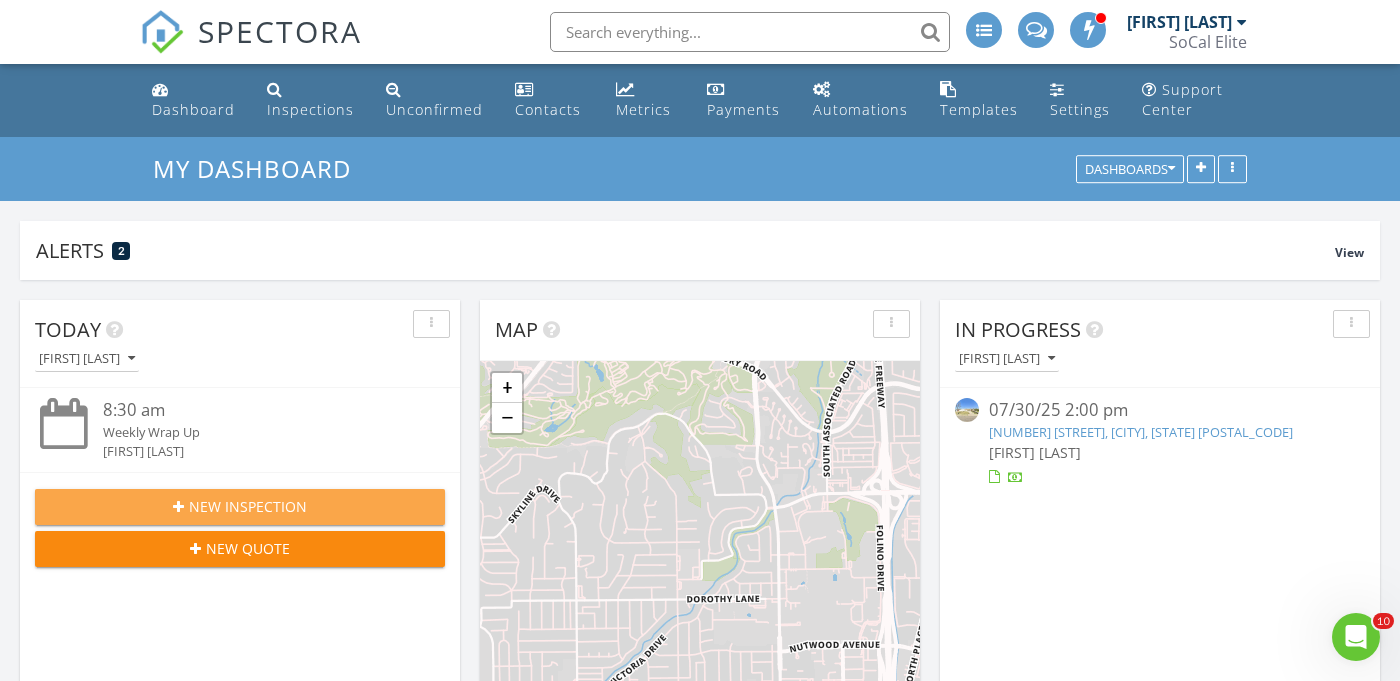 click on "New Inspection" at bounding box center (248, 506) 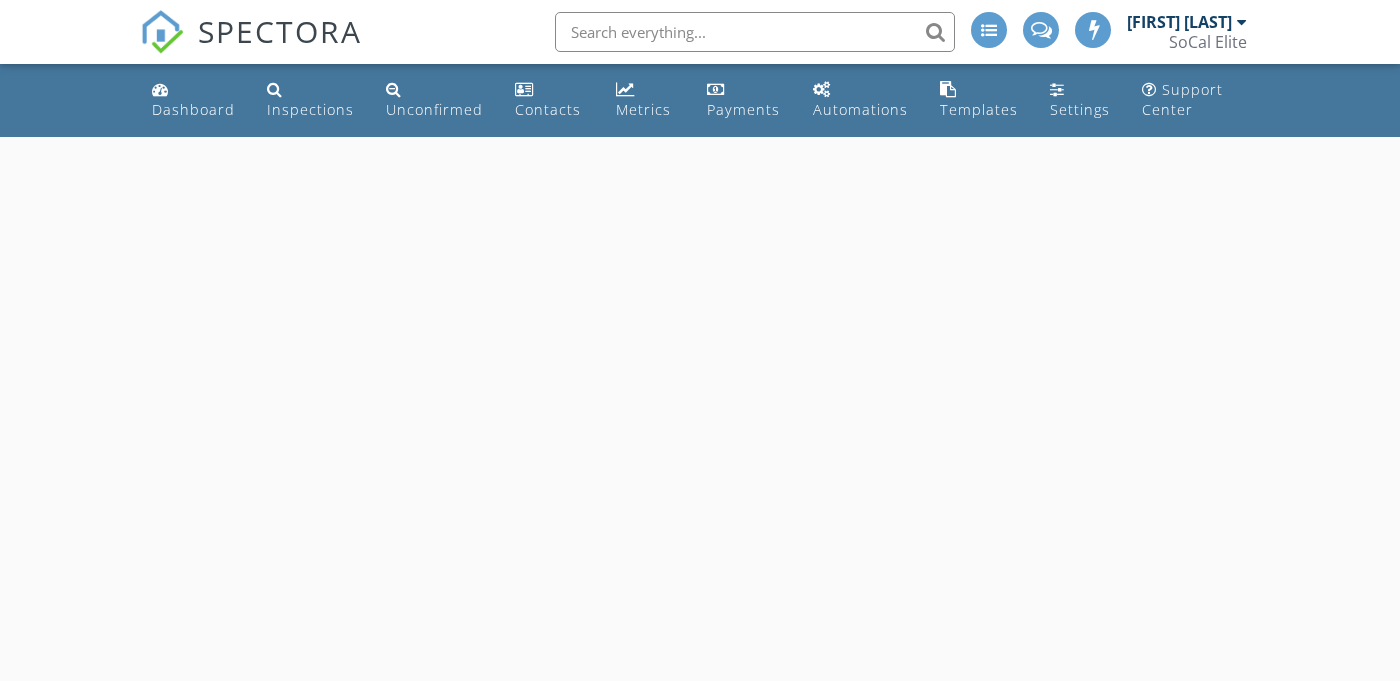 scroll, scrollTop: 0, scrollLeft: 0, axis: both 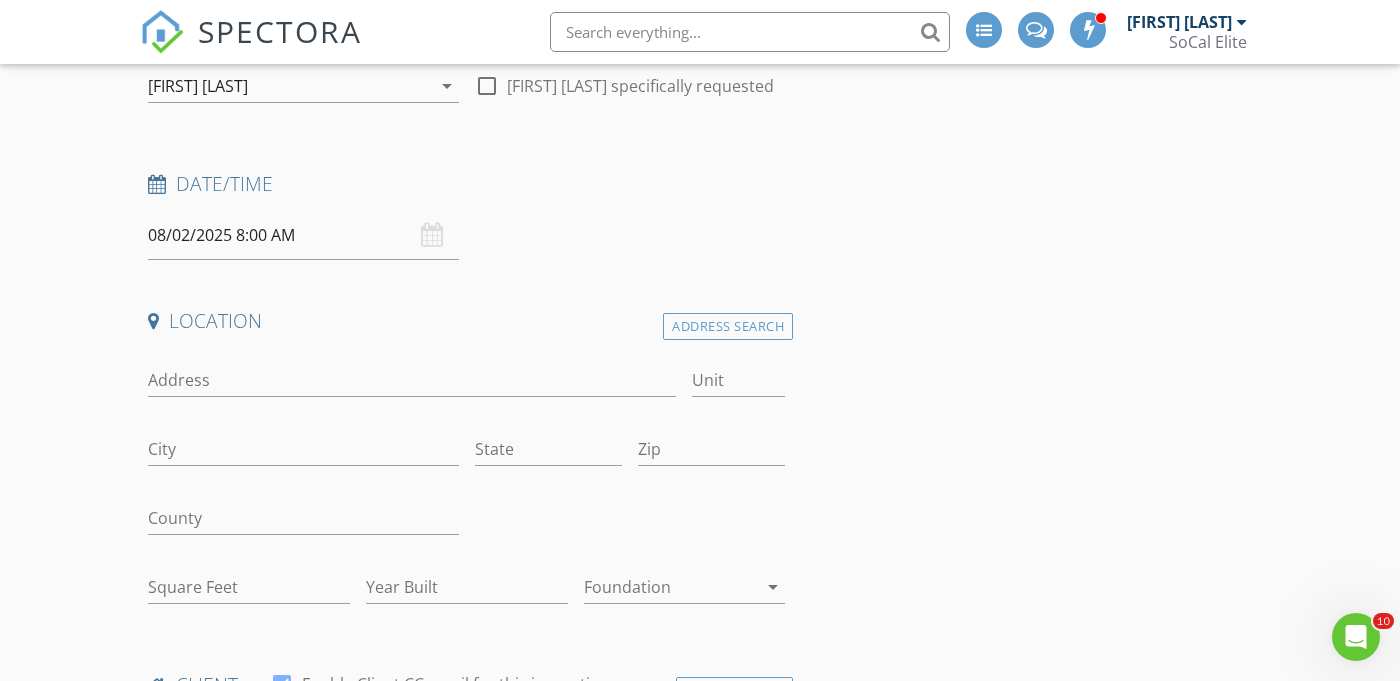 click on "SPECTORA
[FIRST] [LAST]
SoCal Elite
Role:
Inspector
Change Role
Dashboard
New Inspection
Inspections
Calendar
Template Editor
Contacts
Automations
Team
Metrics
Payments
Data Exports
Billing
Conversations
Tasks
Reporting
Advanced
Equipment
Settings
What's New
Sign Out
Change Active Role
Your account has more than one possible role. Please choose how you'd like to view the site:
Company/Agency
City
Role
Basement Slab Crawlspace       Other" at bounding box center [700, 1569] 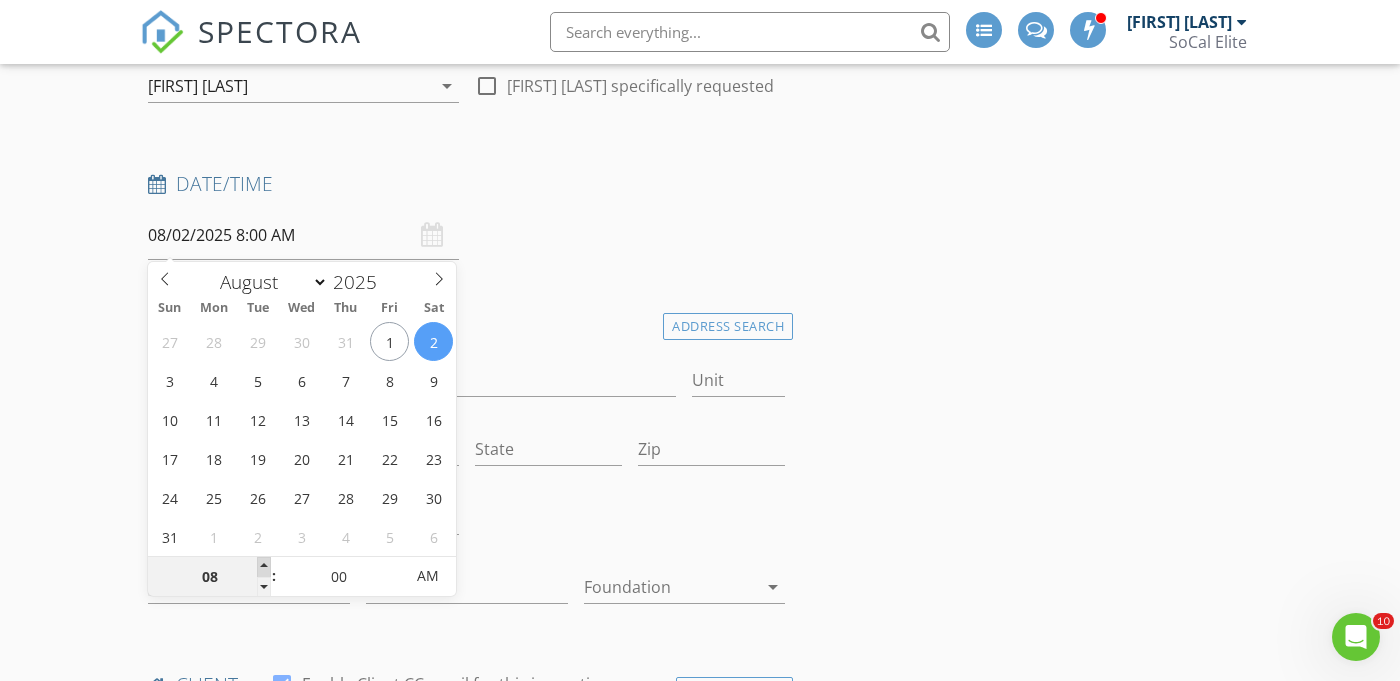 type on "09" 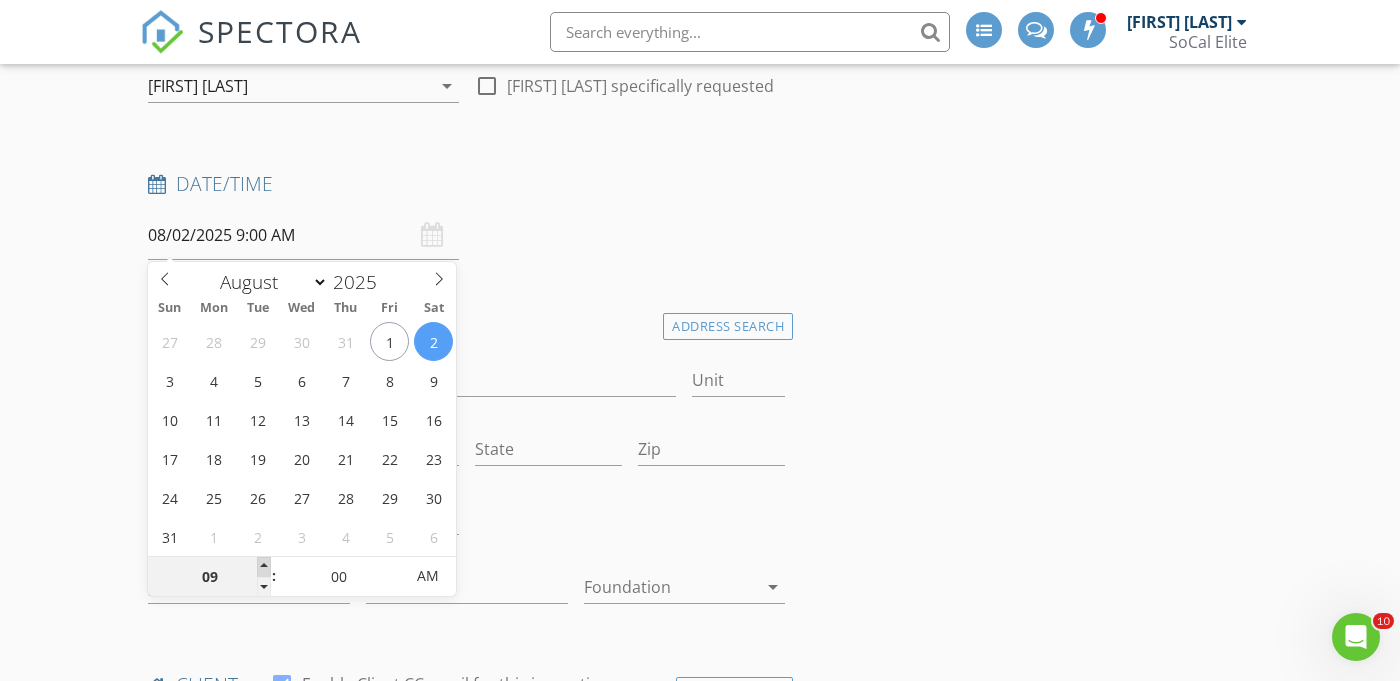 click at bounding box center [264, 567] 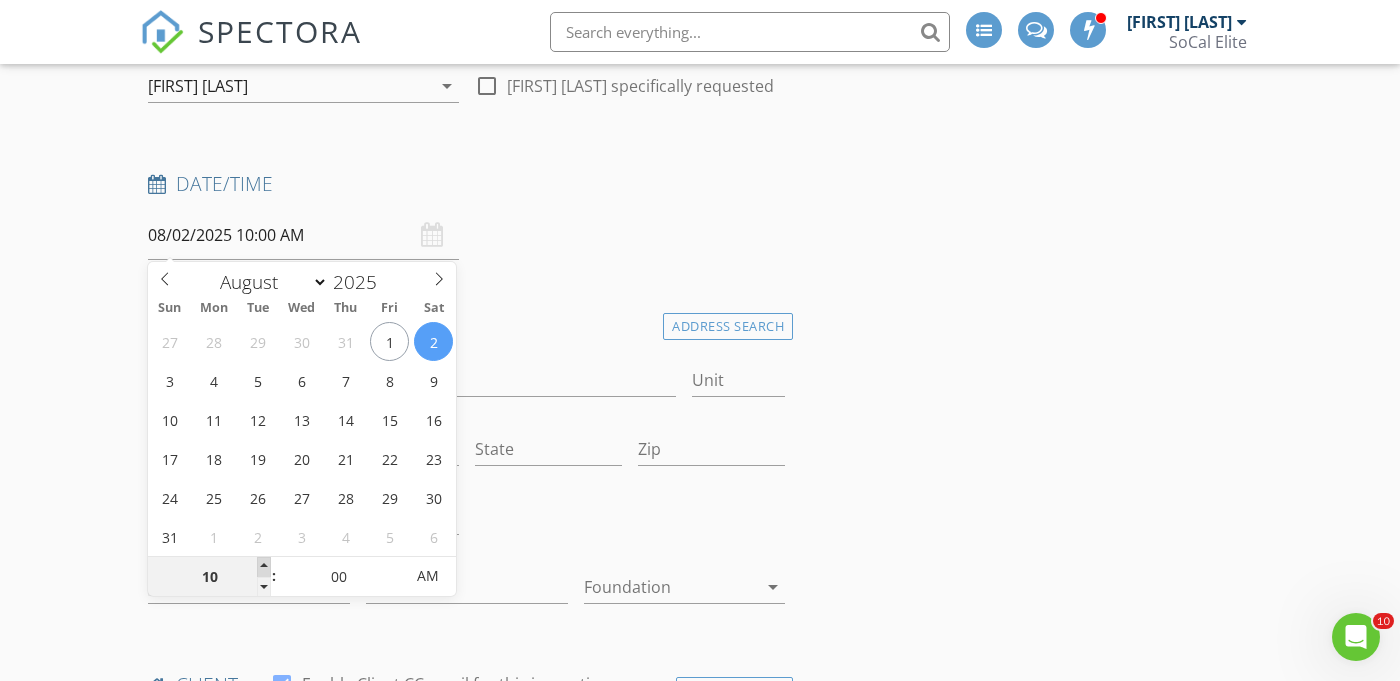 click at bounding box center (264, 567) 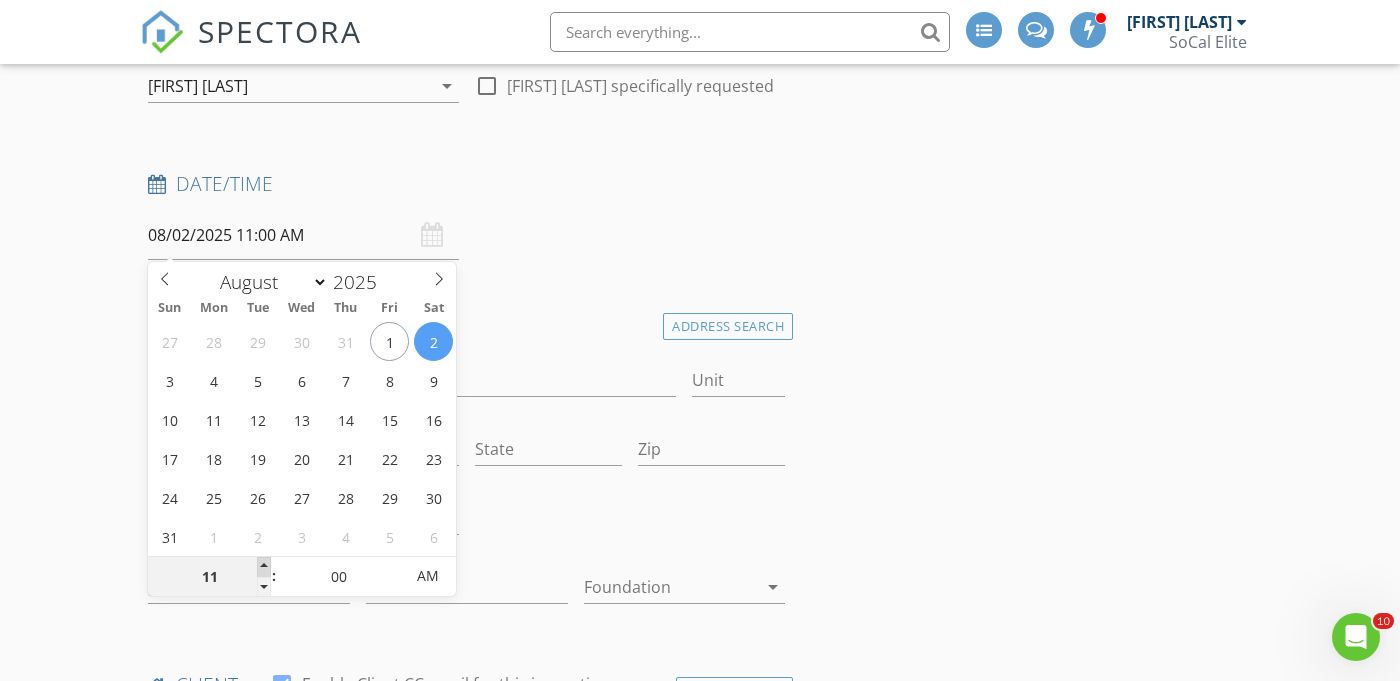 click at bounding box center [264, 567] 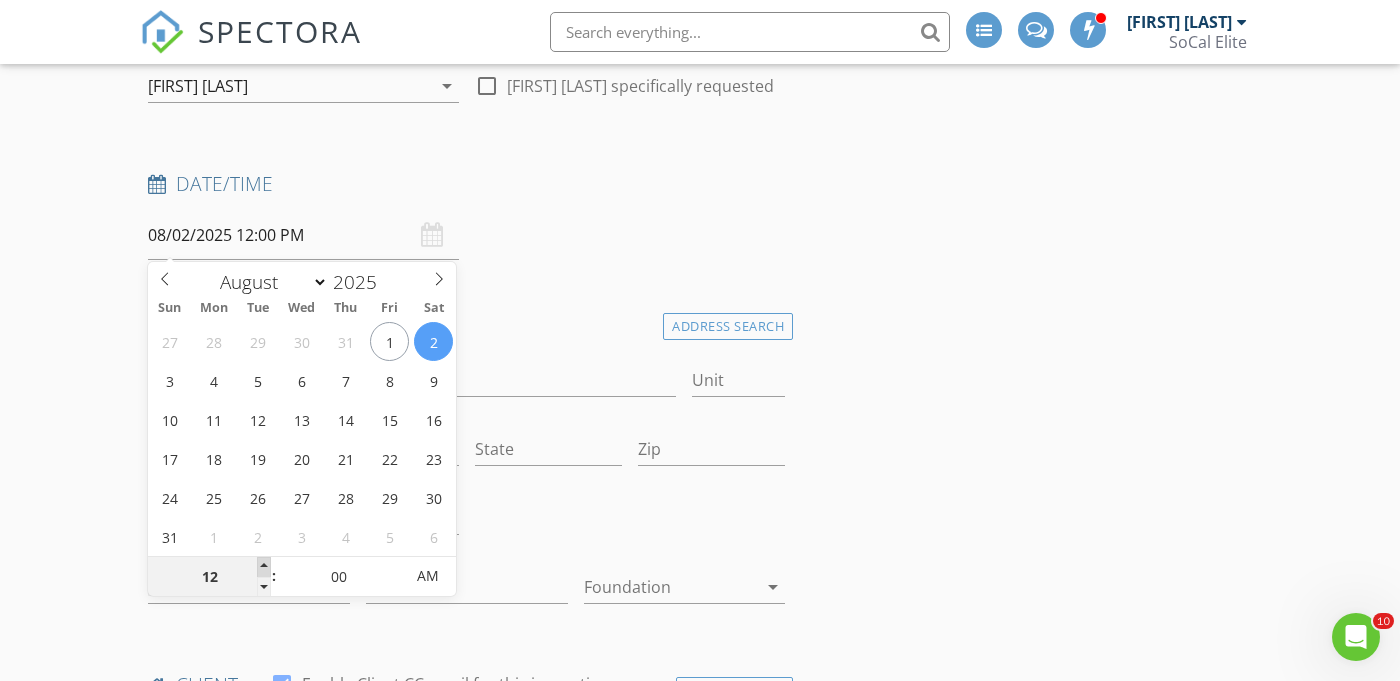 click at bounding box center (264, 567) 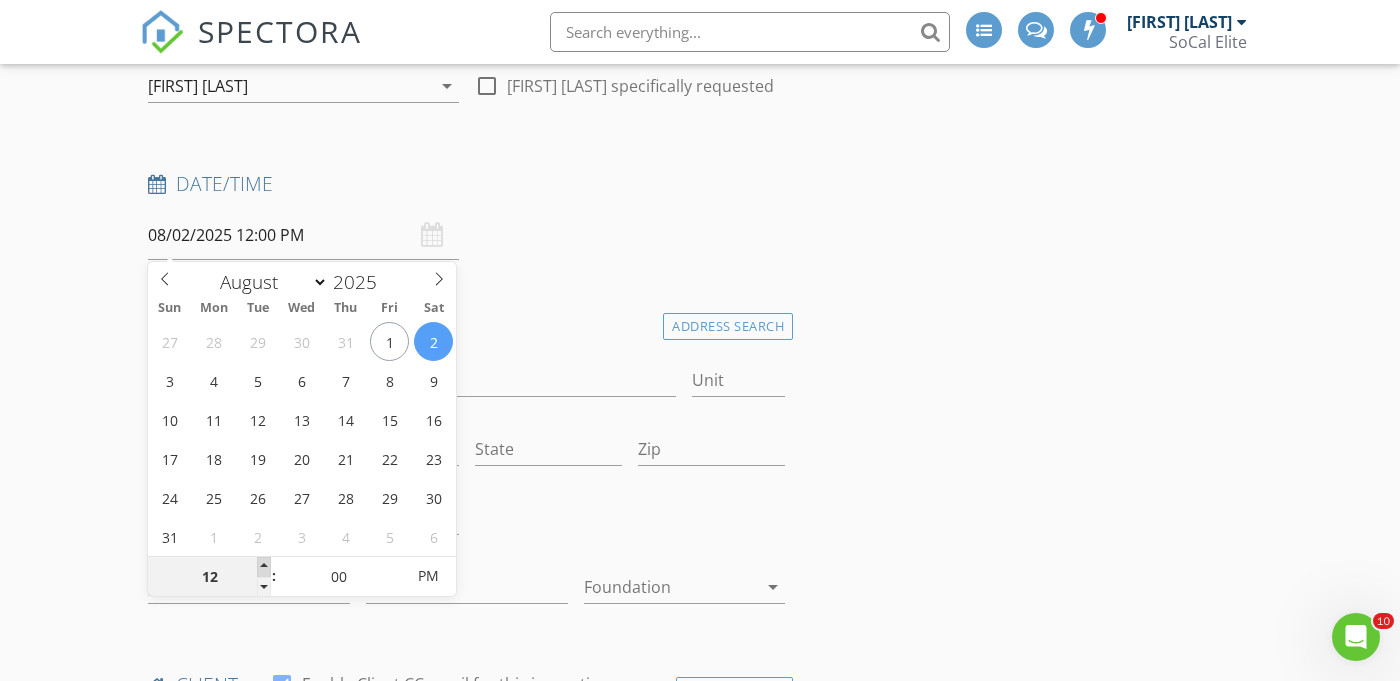 type on "01" 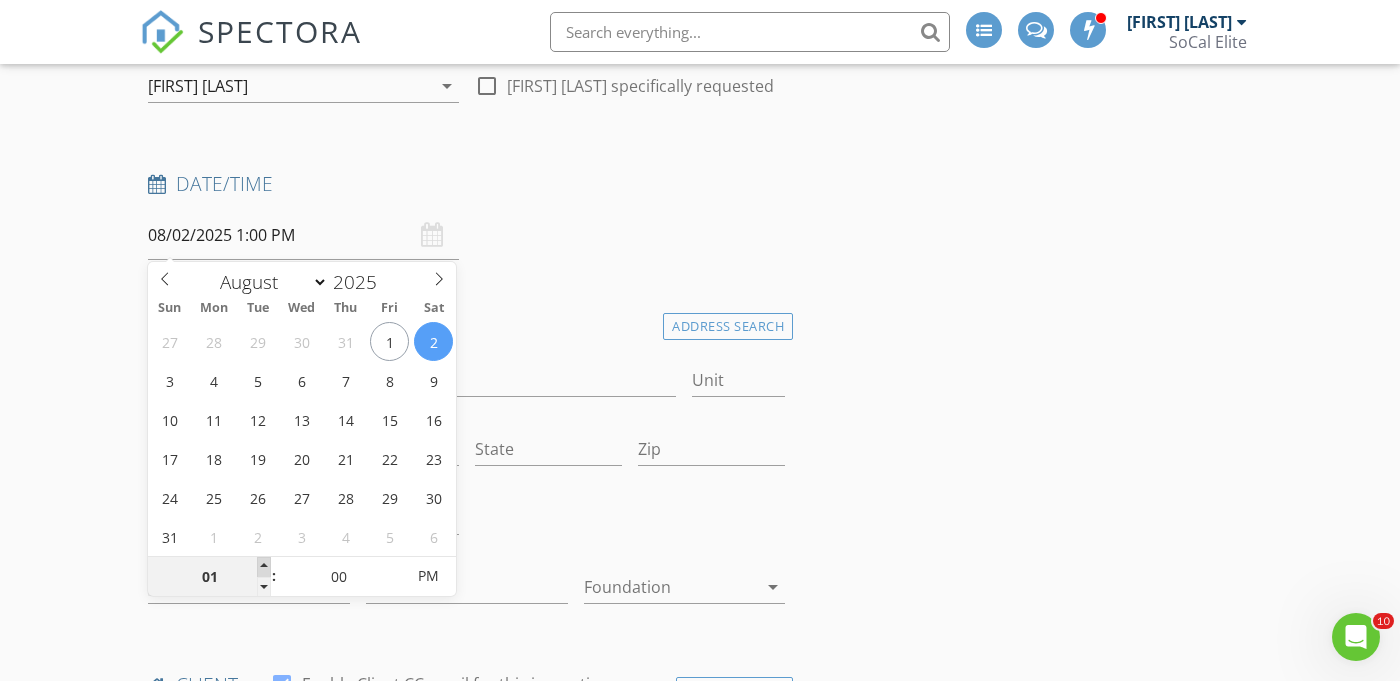 click at bounding box center [264, 567] 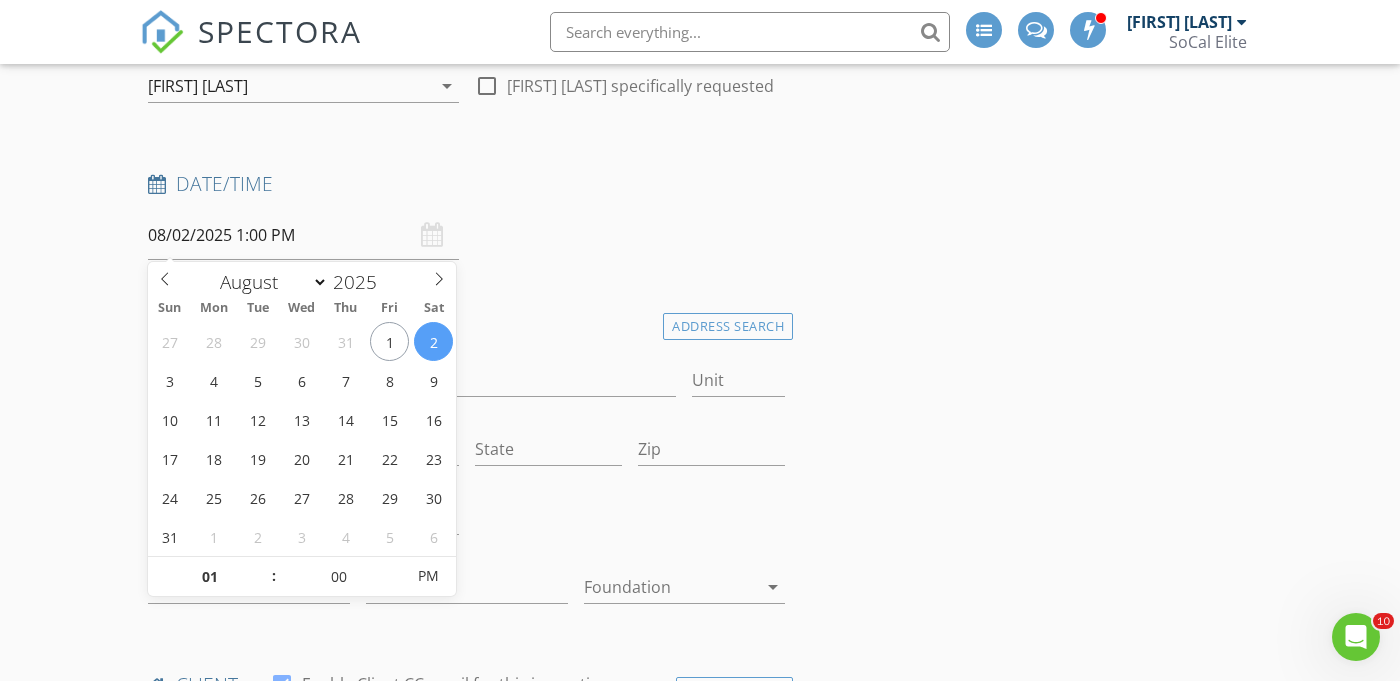 click on "New Inspection
INSPECTOR(S)
check_box   Kalee Fonseca   PRIMARY   Kalee Fonseca arrow_drop_down   check_box_outline_blank Kalee Fonseca specifically requested
Date/Time
08/02/2025 1:00 PM
Location
Address Search       Address   Unit   City   State   Zip   County     Square Feet   Year Built   Foundation arrow_drop_down
client
check_box Enable Client CC email for this inspection   Client Search     check_box_outline_blank Client is a Company/Organization     First Name   Last Name   Email   CC Email   Phone         Tags         Notes   Private Notes
ADD ADDITIONAL client
SERVICES
check_box_outline_blank   Residential Inspection   check_box_outline_blank   Re-Inspection   check_box_outline_blank   CA SB-721   arrow_drop_down     Select Discount Code arrow_drop_down" at bounding box center [700, 1637] 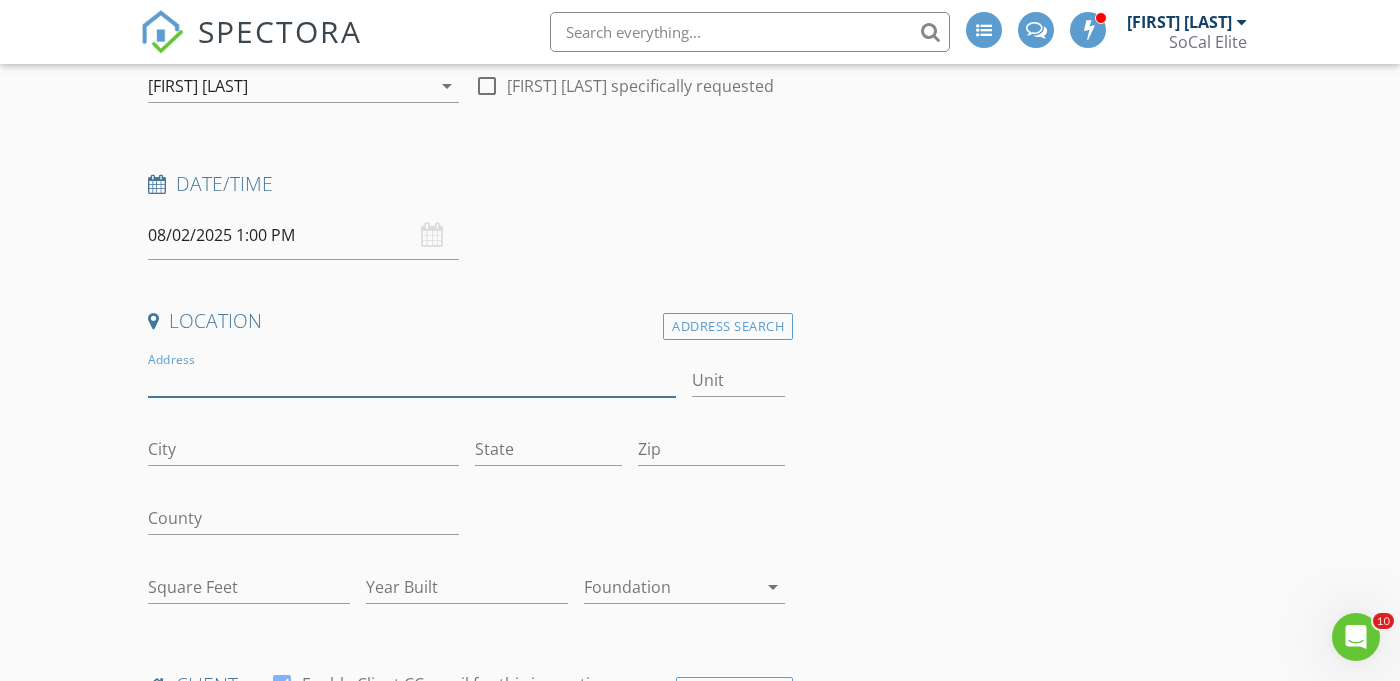 click on "Address" at bounding box center (412, 380) 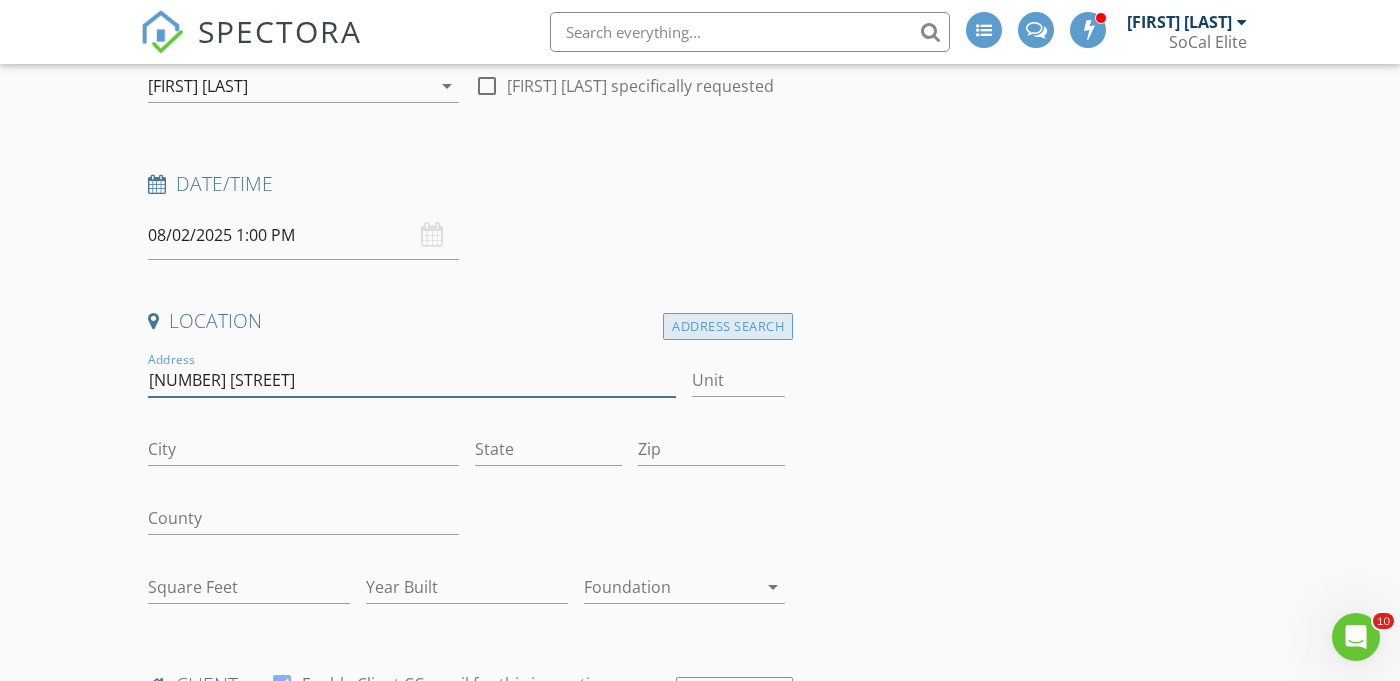 type on "41384 Collegian" 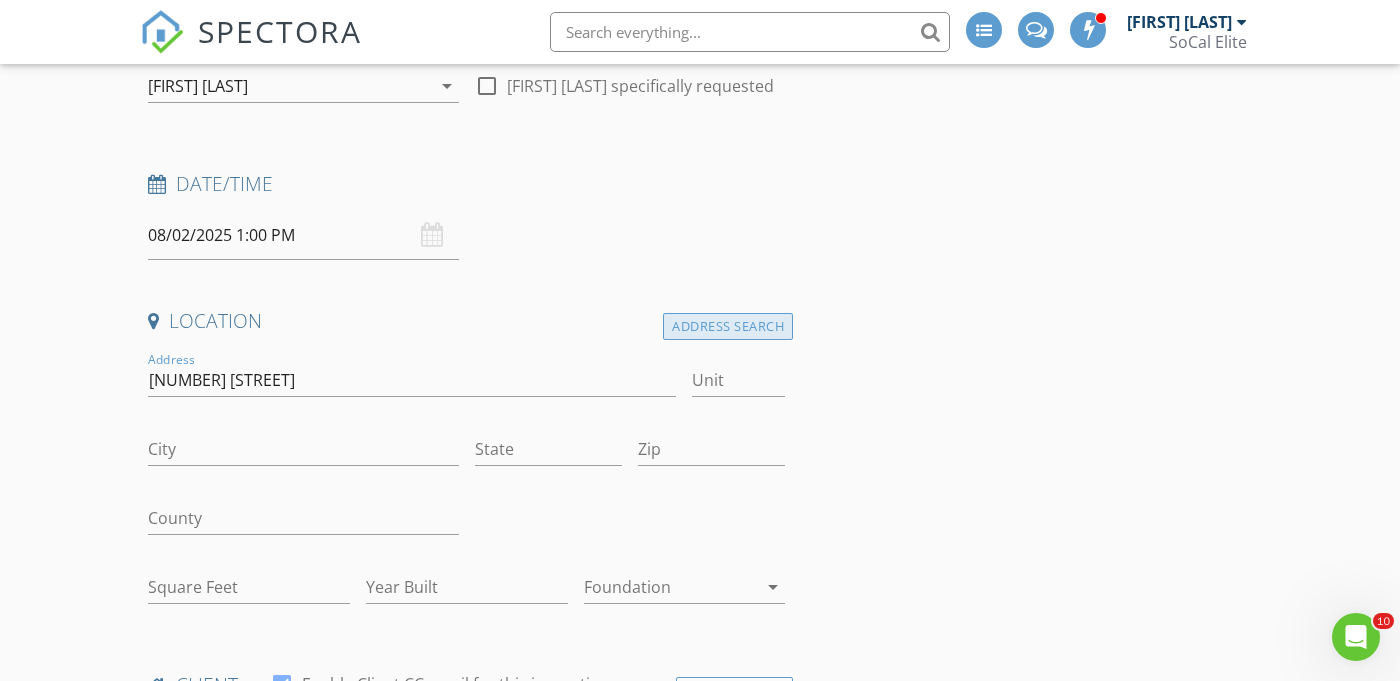 click on "Address Search" at bounding box center (728, 326) 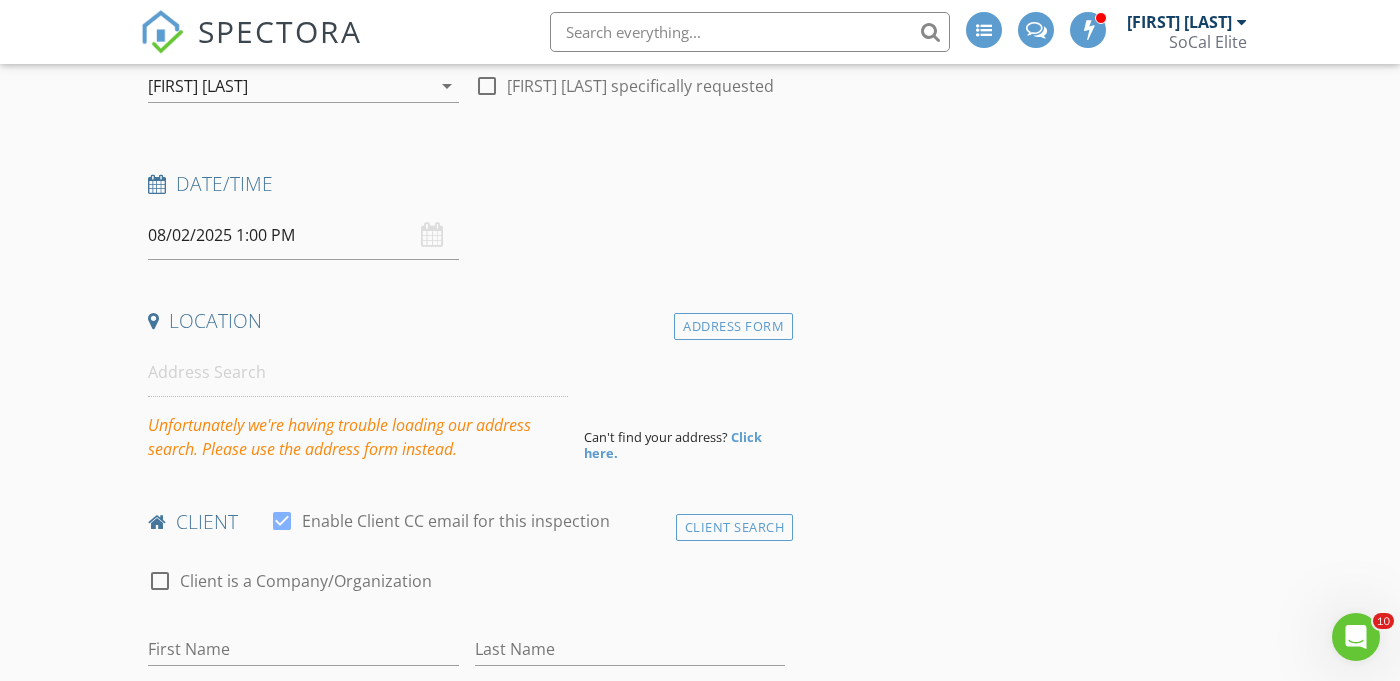 click on "08/02/2025 1:00 PM" at bounding box center [303, 235] 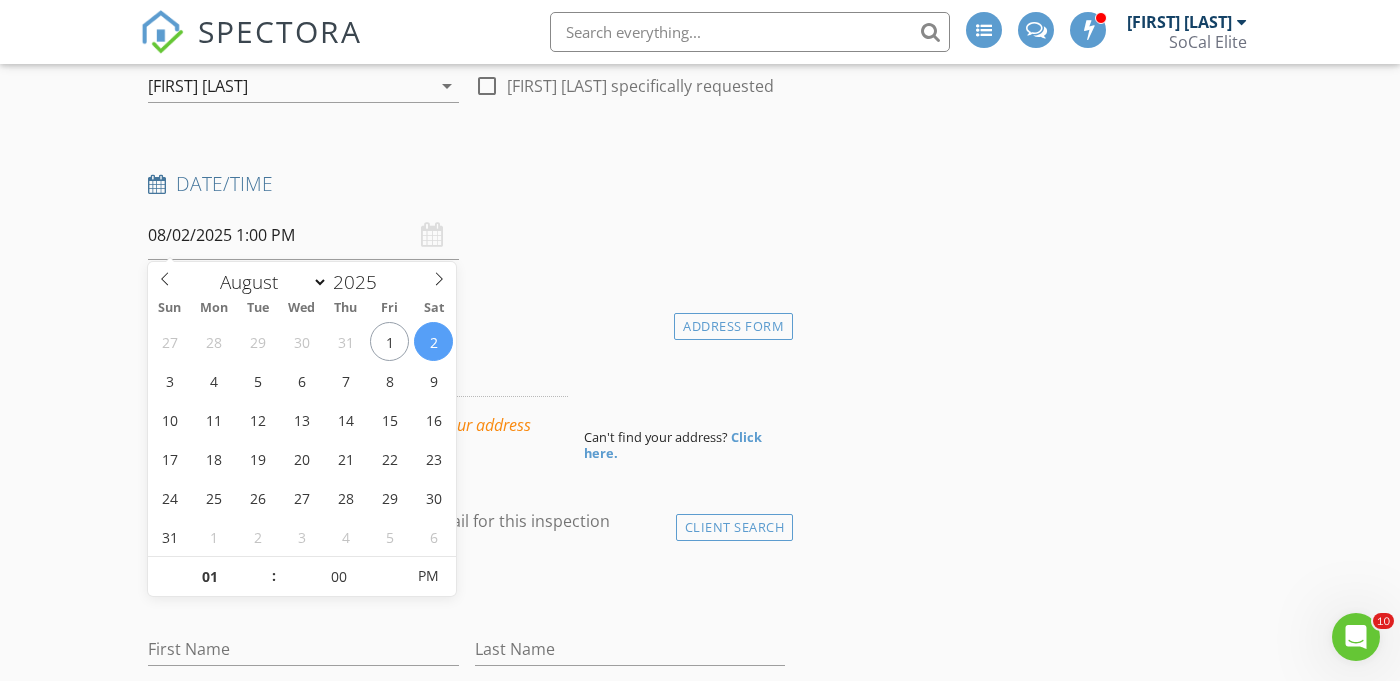 click on "Date/Time
08/02/2025 1:00 PM" at bounding box center (466, 215) 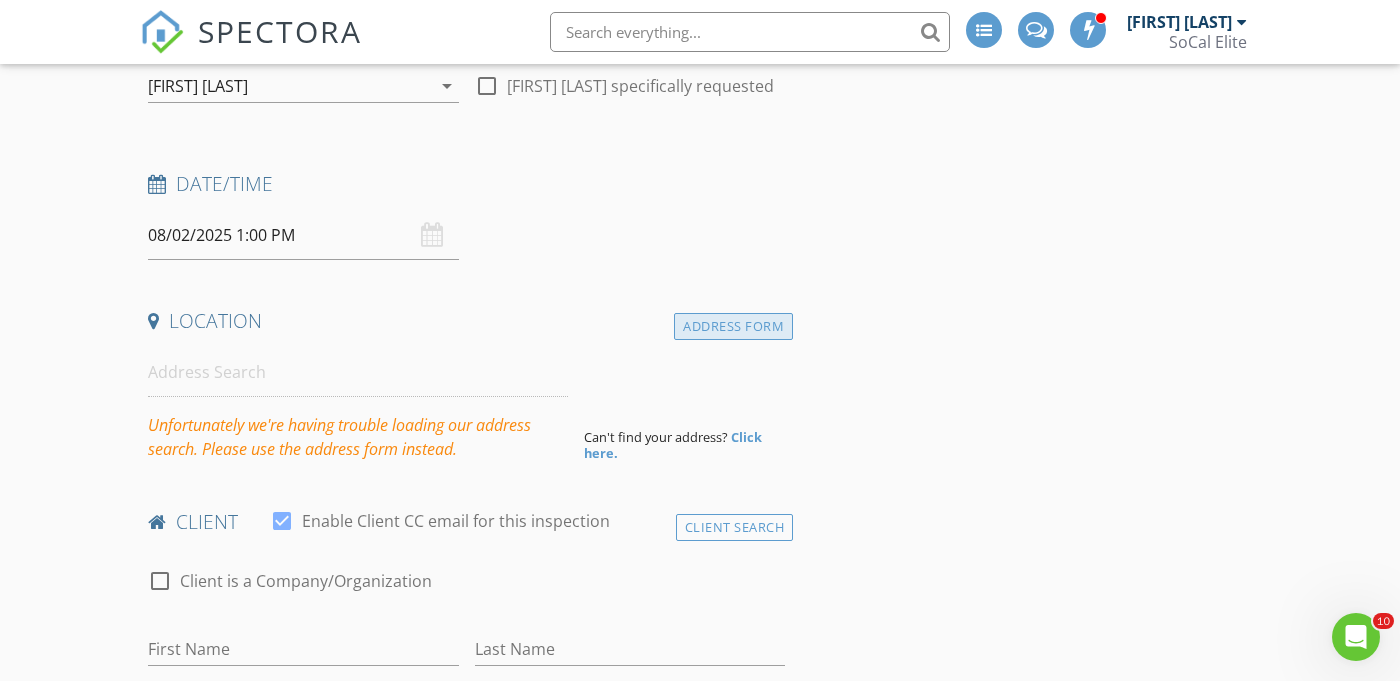 click on "Address Form" at bounding box center (733, 326) 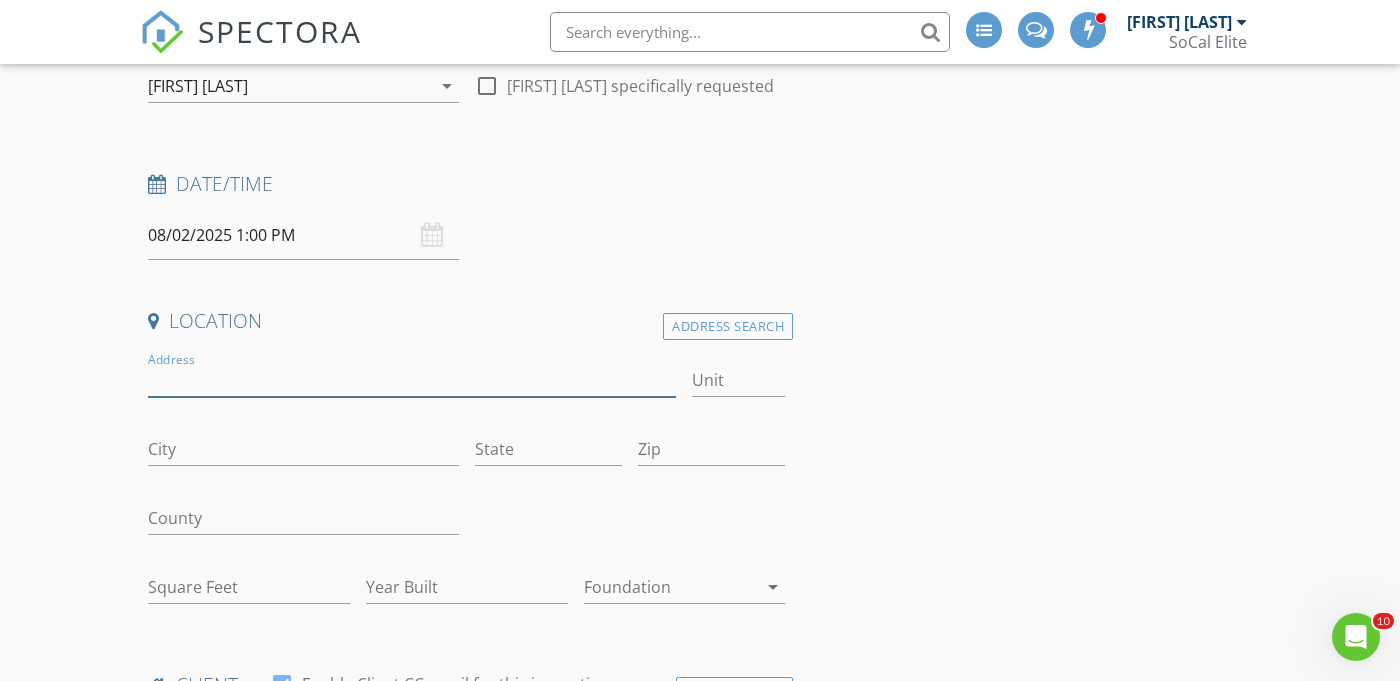 click on "Address" at bounding box center [412, 380] 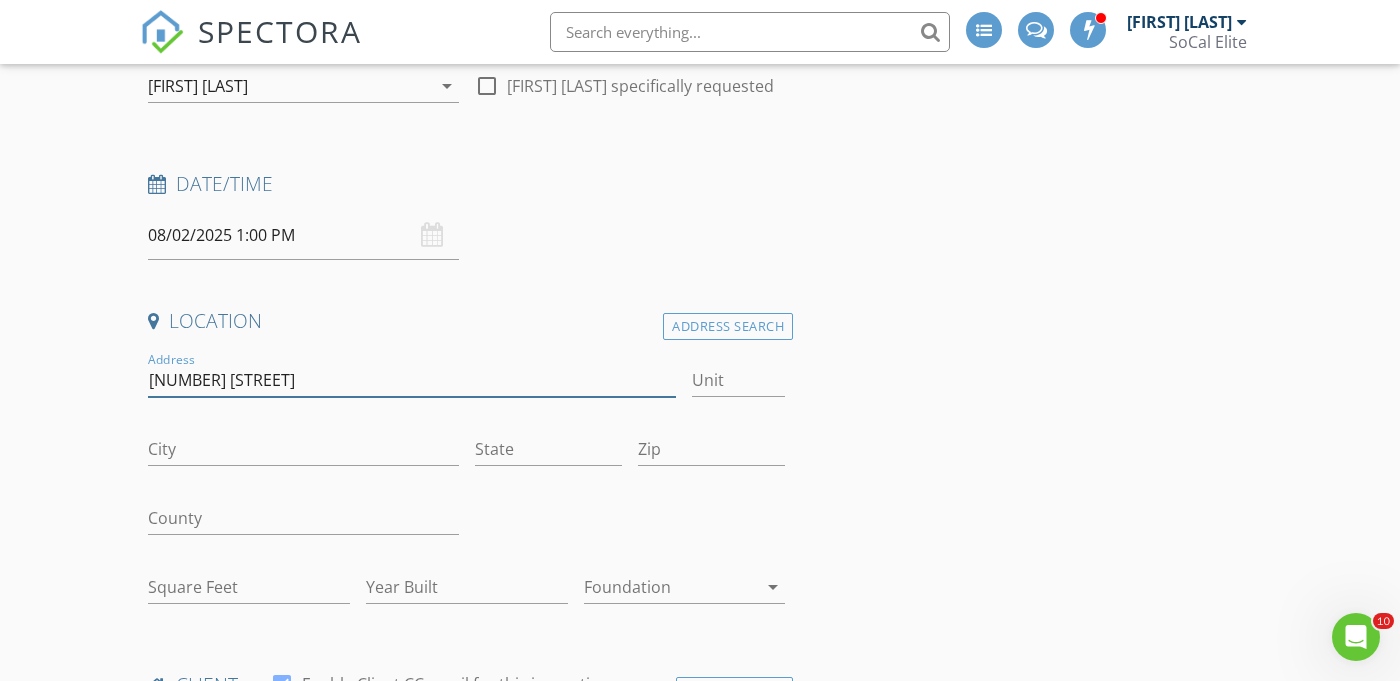 type on "[NUMBER] [STREET]" 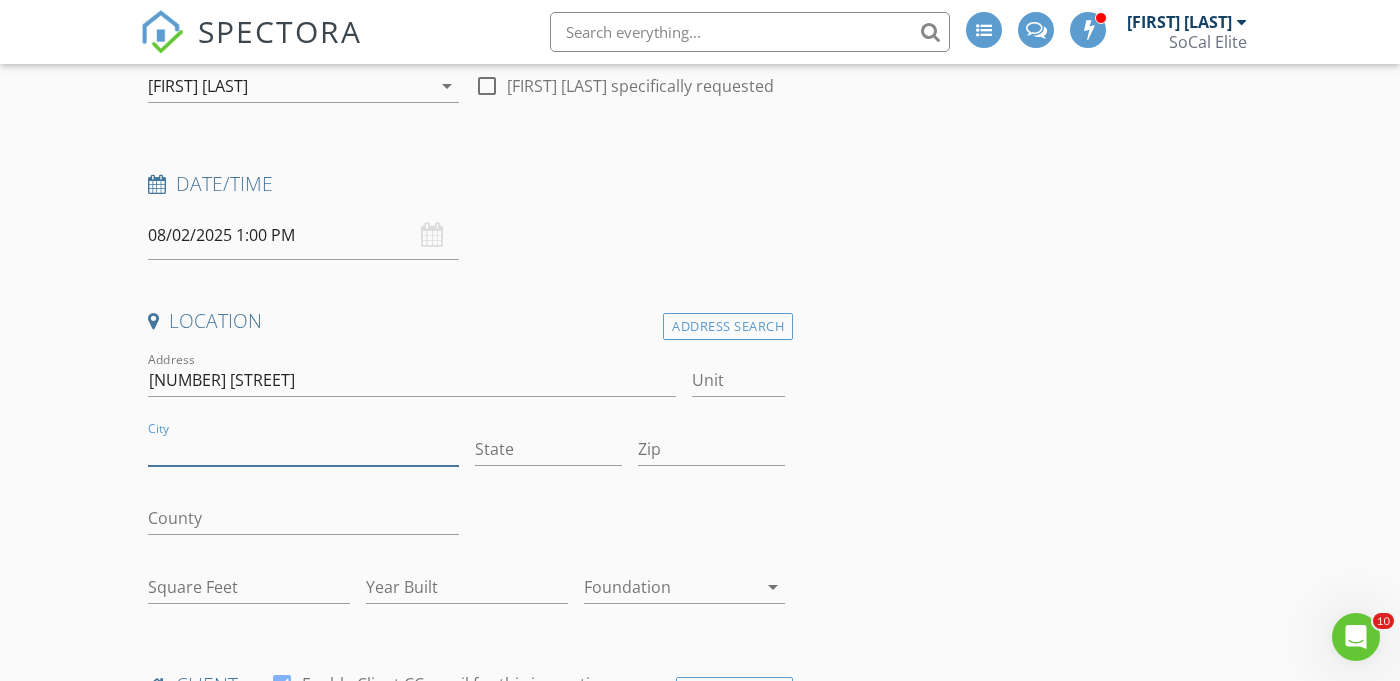click on "City" at bounding box center (303, 449) 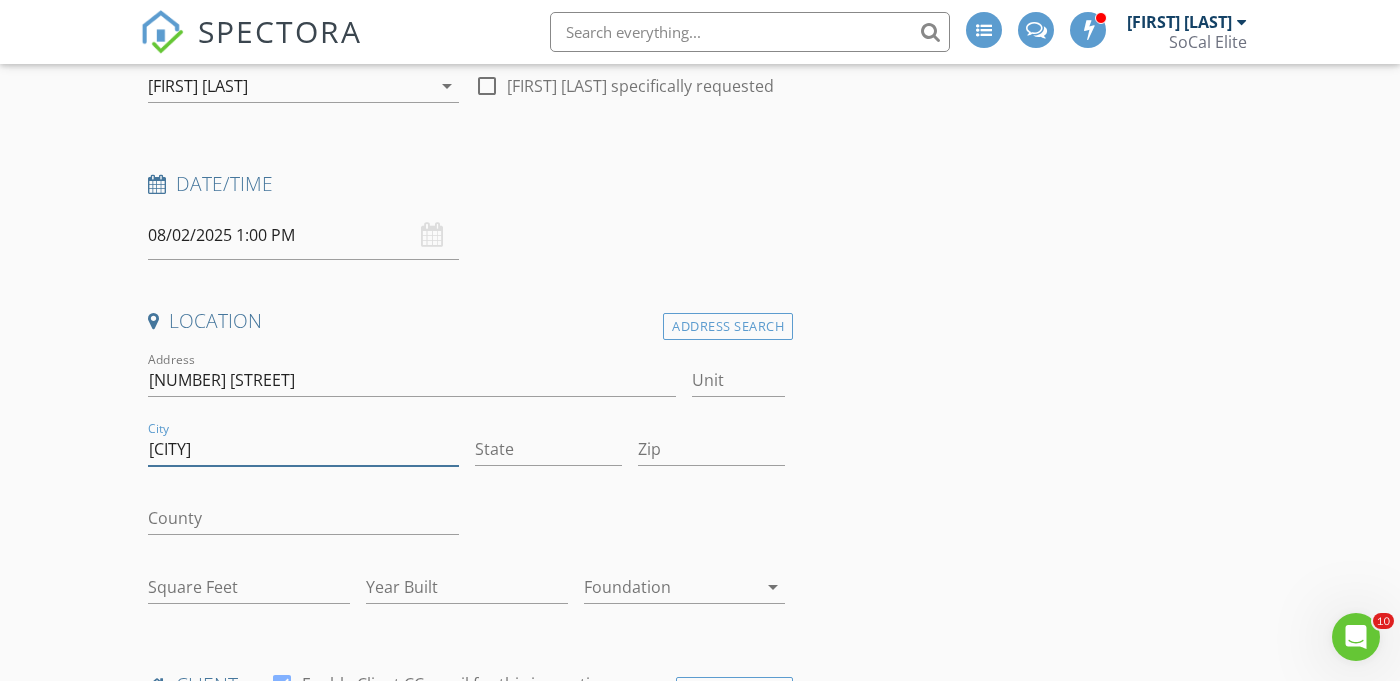 type on "Hemet" 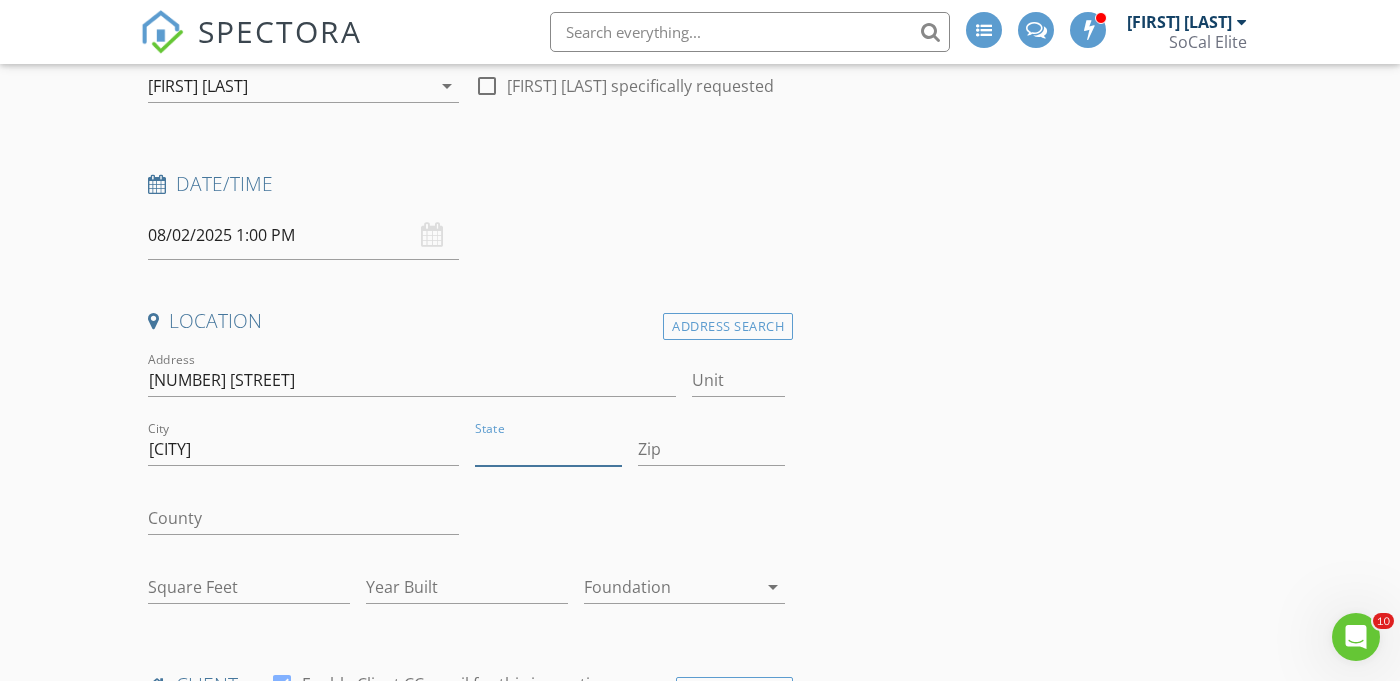 click on "State" at bounding box center [548, 449] 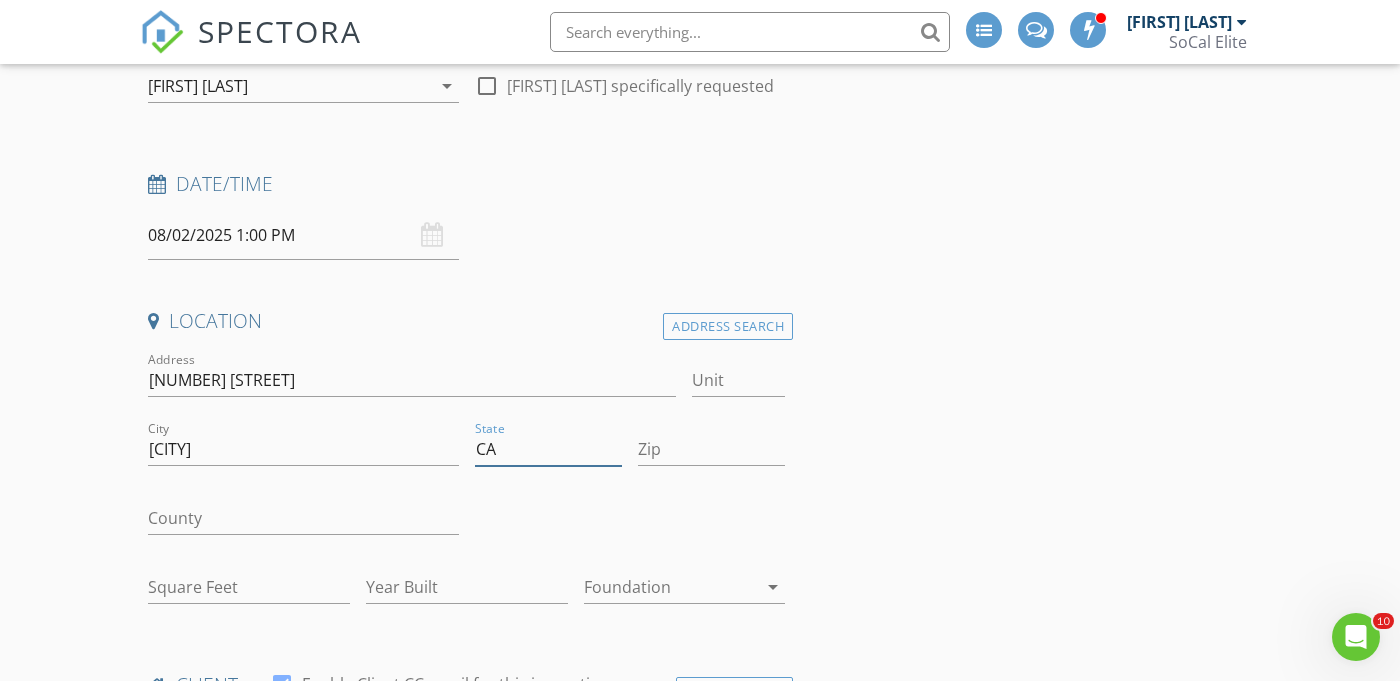 type on "CA" 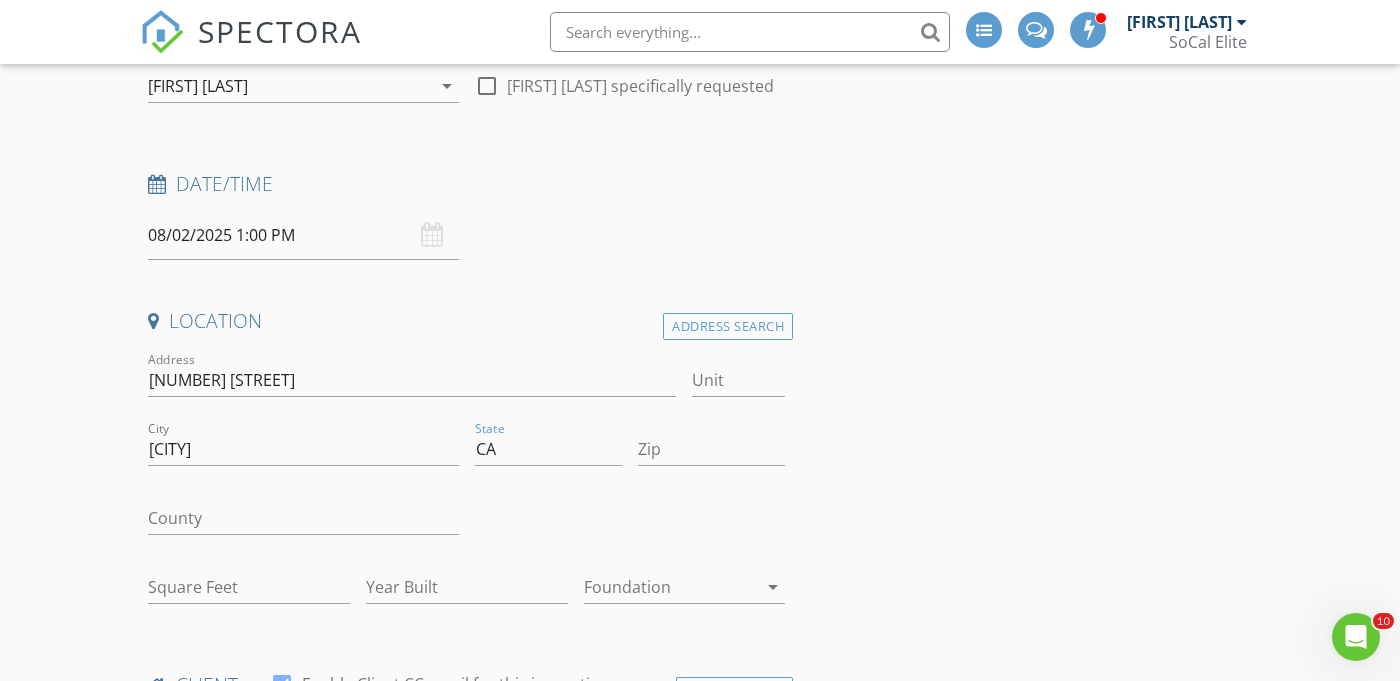 click on "INSPECTOR(S)
check_box   Kalee Fonseca   PRIMARY   Kalee Fonseca arrow_drop_down   check_box_outline_blank Kalee Fonseca specifically requested
Date/Time
08/02/2025 1:00 PM
Location
Address Search       Address 41384 Collegian Way   Unit   City Hemet   State CA   Zip   County     Square Feet   Year Built   Foundation arrow_drop_down
client
check_box Enable Client CC email for this inspection   Client Search     check_box_outline_blank Client is a Company/Organization     First Name   Last Name   Email   CC Email   Phone         Tags         Notes   Private Notes
ADD ADDITIONAL client
SERVICES
check_box_outline_blank   Residential Inspection   check_box_outline_blank   Re-Inspection   check_box_outline_blank   CA SB-721   arrow_drop_down     Select Discount Code arrow_drop_down" at bounding box center (700, 1672) 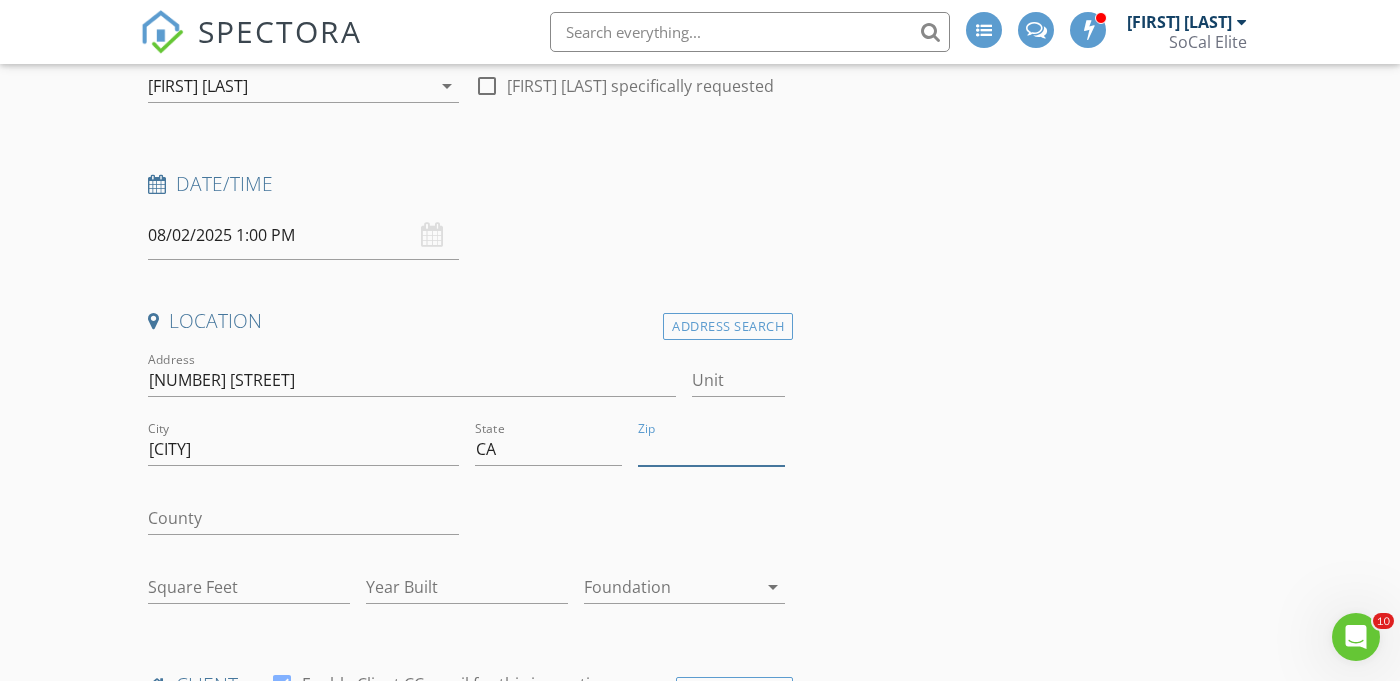 click on "Zip" at bounding box center [711, 449] 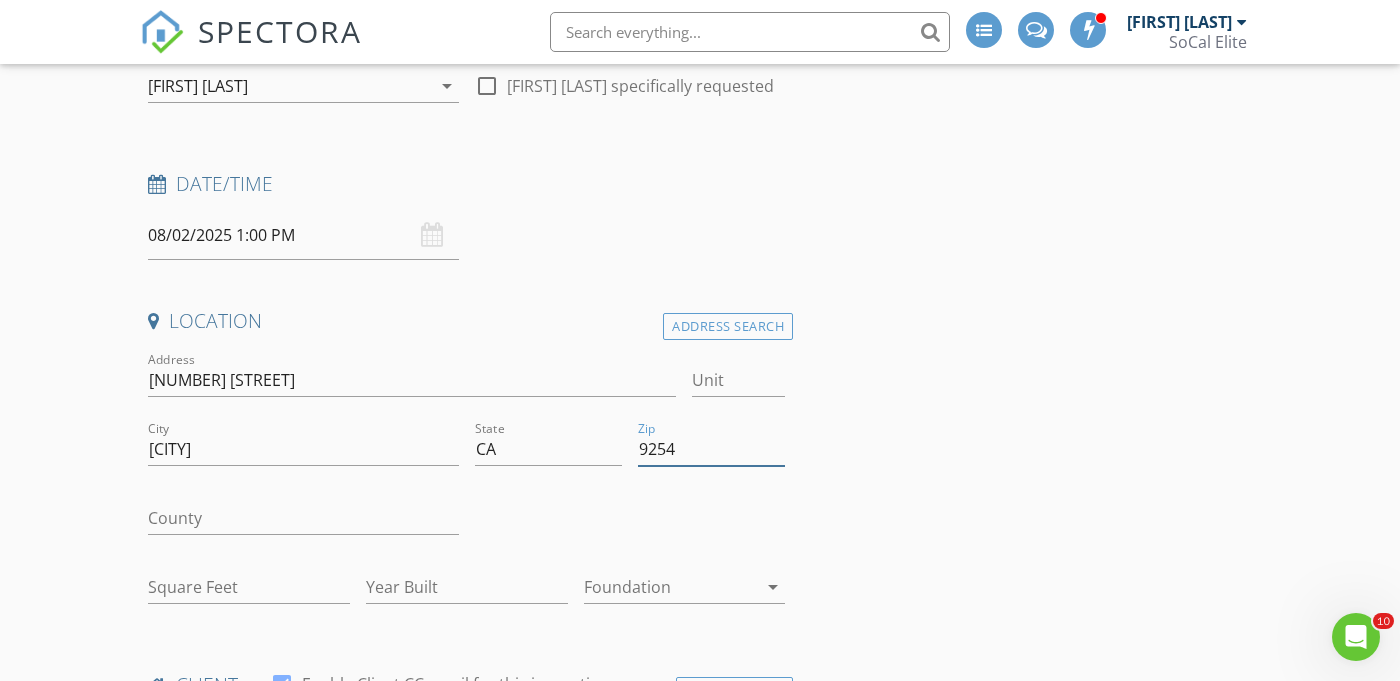 type on "[POSTAL_CODE]" 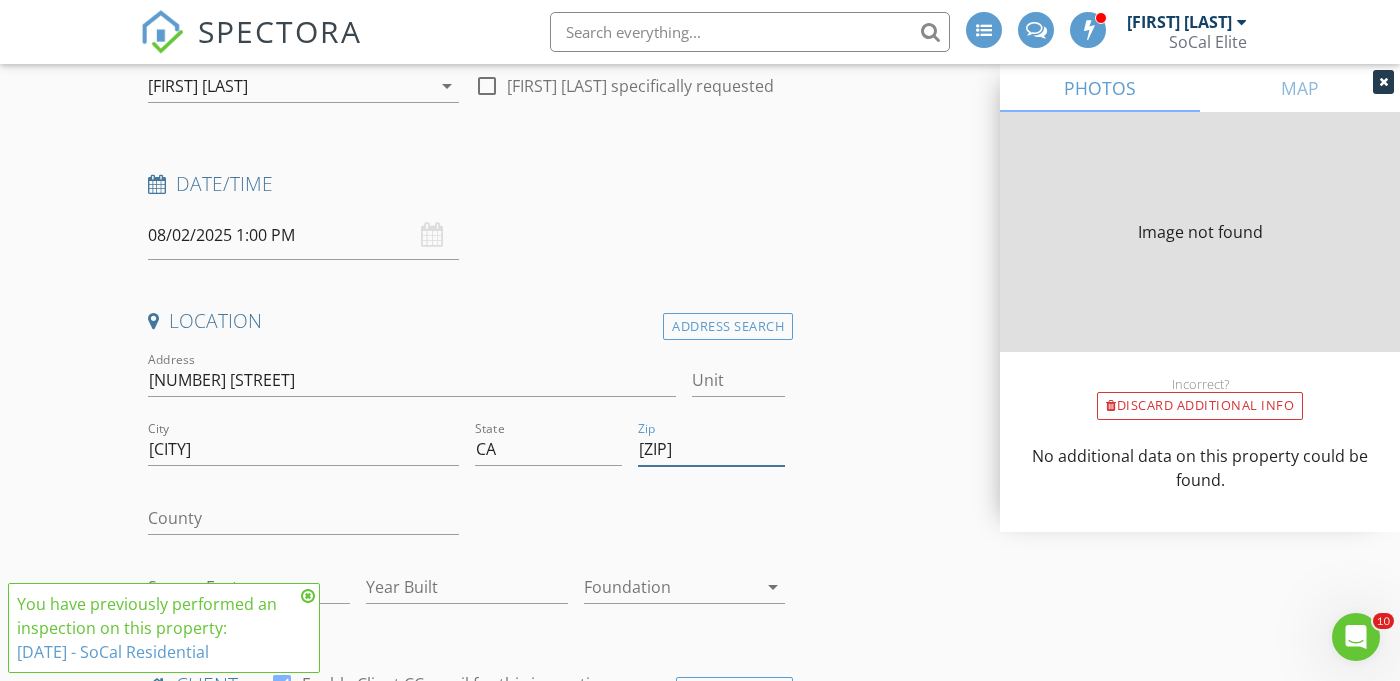 type on "1802" 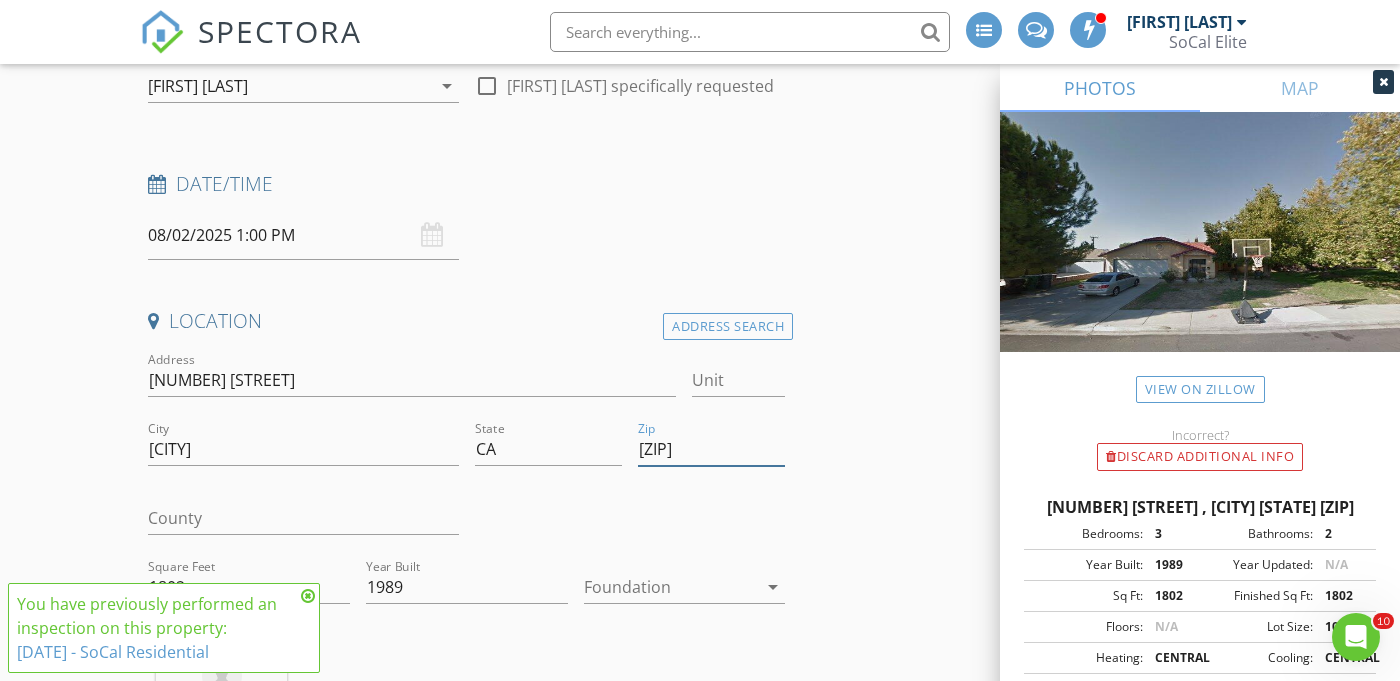 type on "[POSTAL_CODE]" 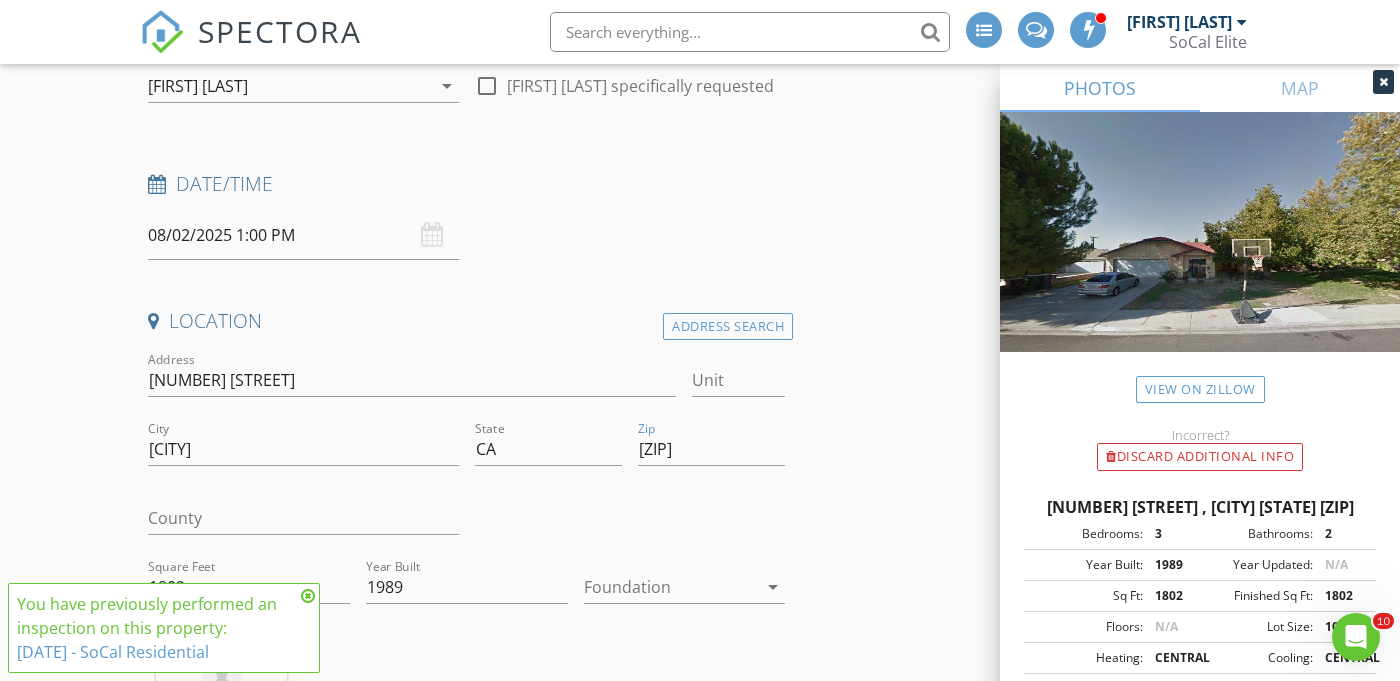 click on "8/1/2025 - SoCal Residential" at bounding box center [113, 652] 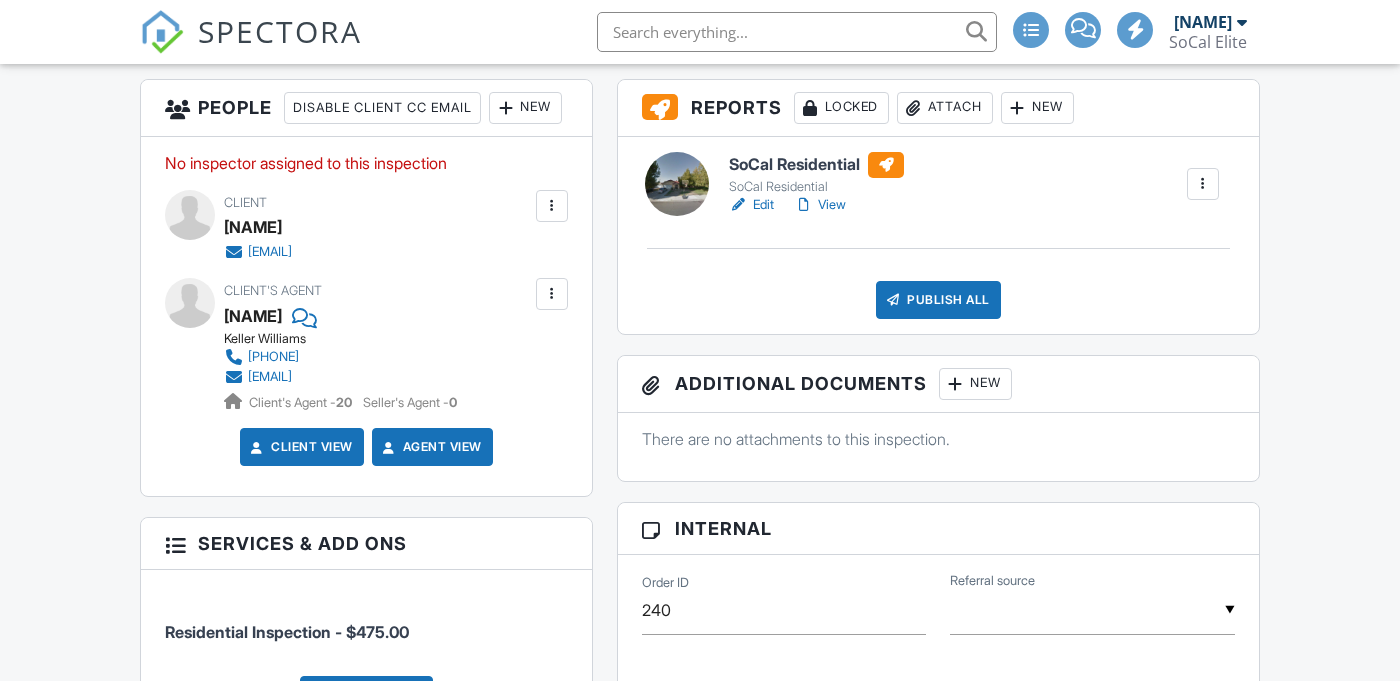 scroll, scrollTop: 430, scrollLeft: 0, axis: vertical 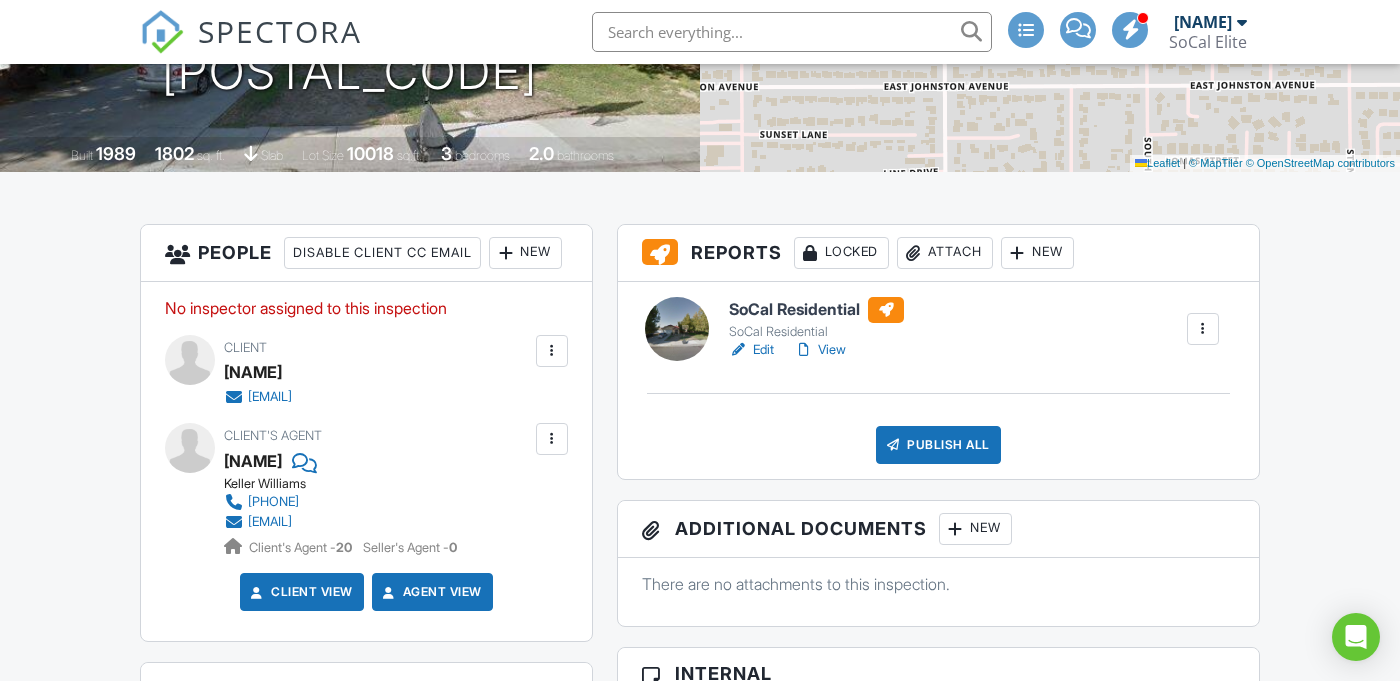 click on "New" at bounding box center (525, 253) 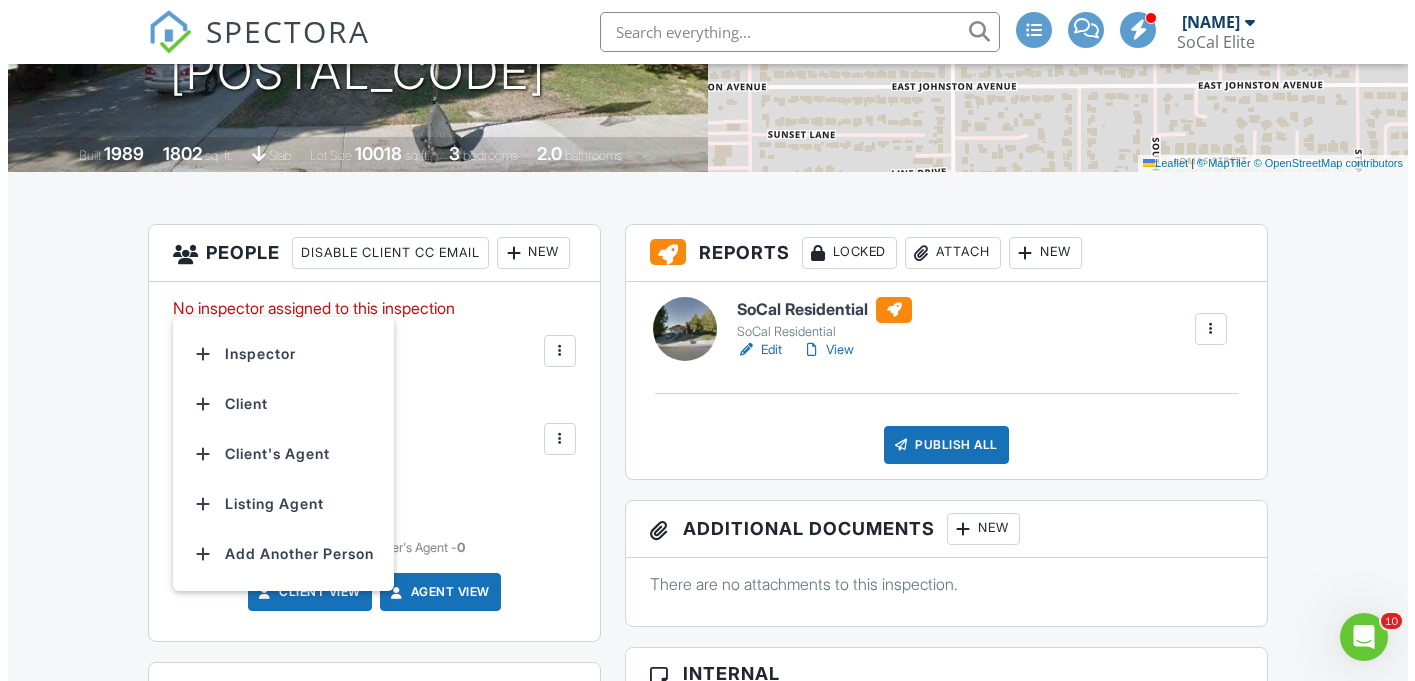 scroll, scrollTop: 0, scrollLeft: 0, axis: both 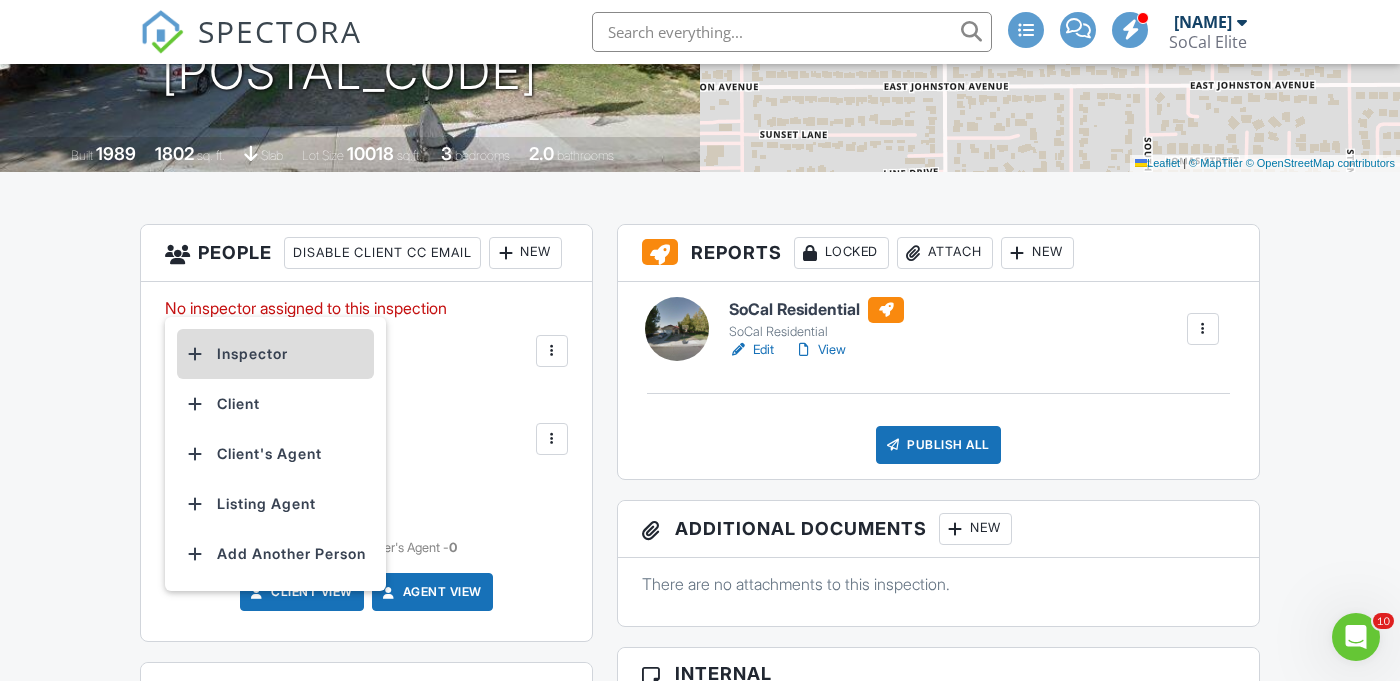 click on "Inspector" at bounding box center (275, 354) 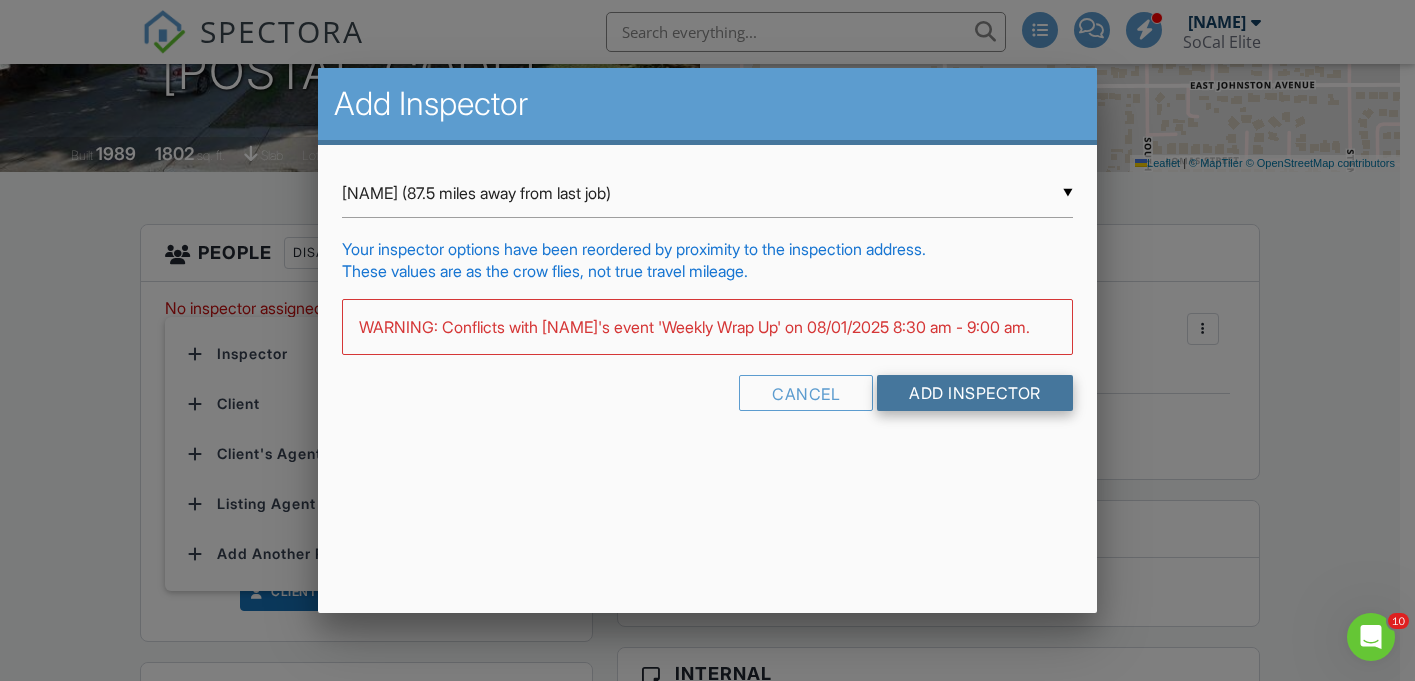 click on "Add Inspector" at bounding box center [975, 393] 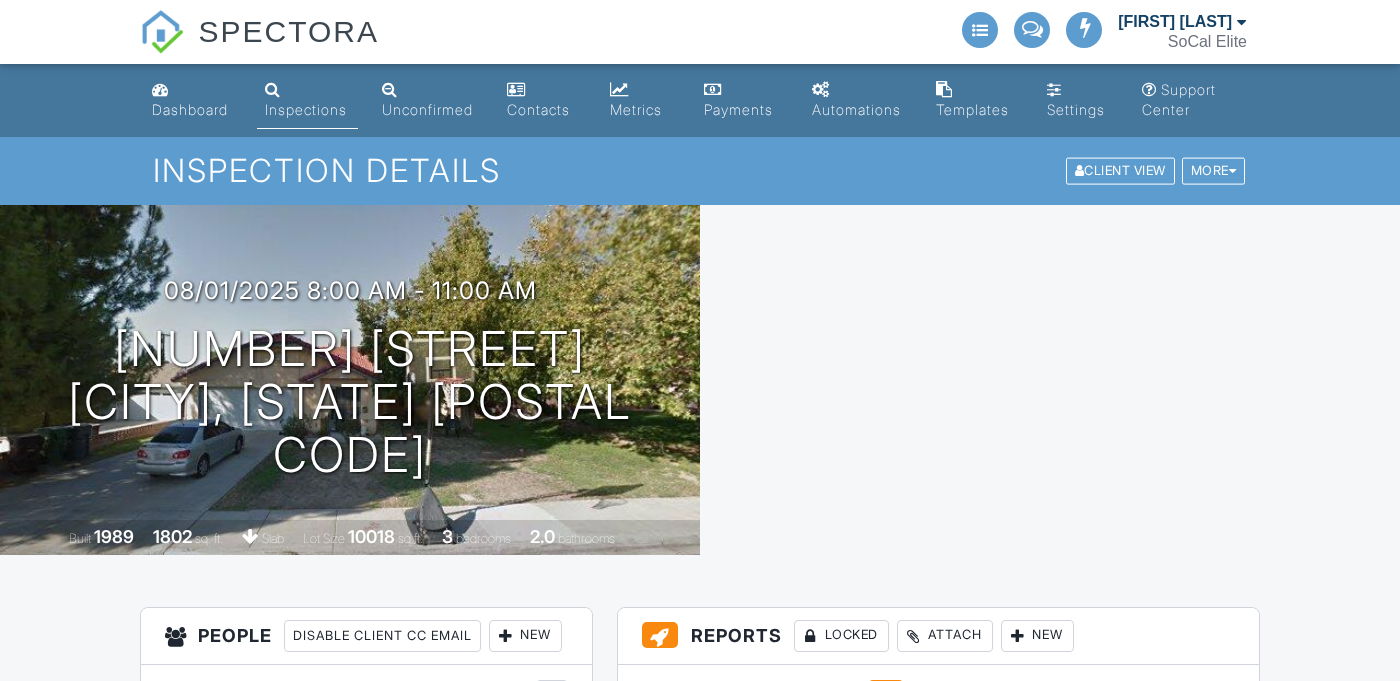 scroll, scrollTop: 0, scrollLeft: 0, axis: both 